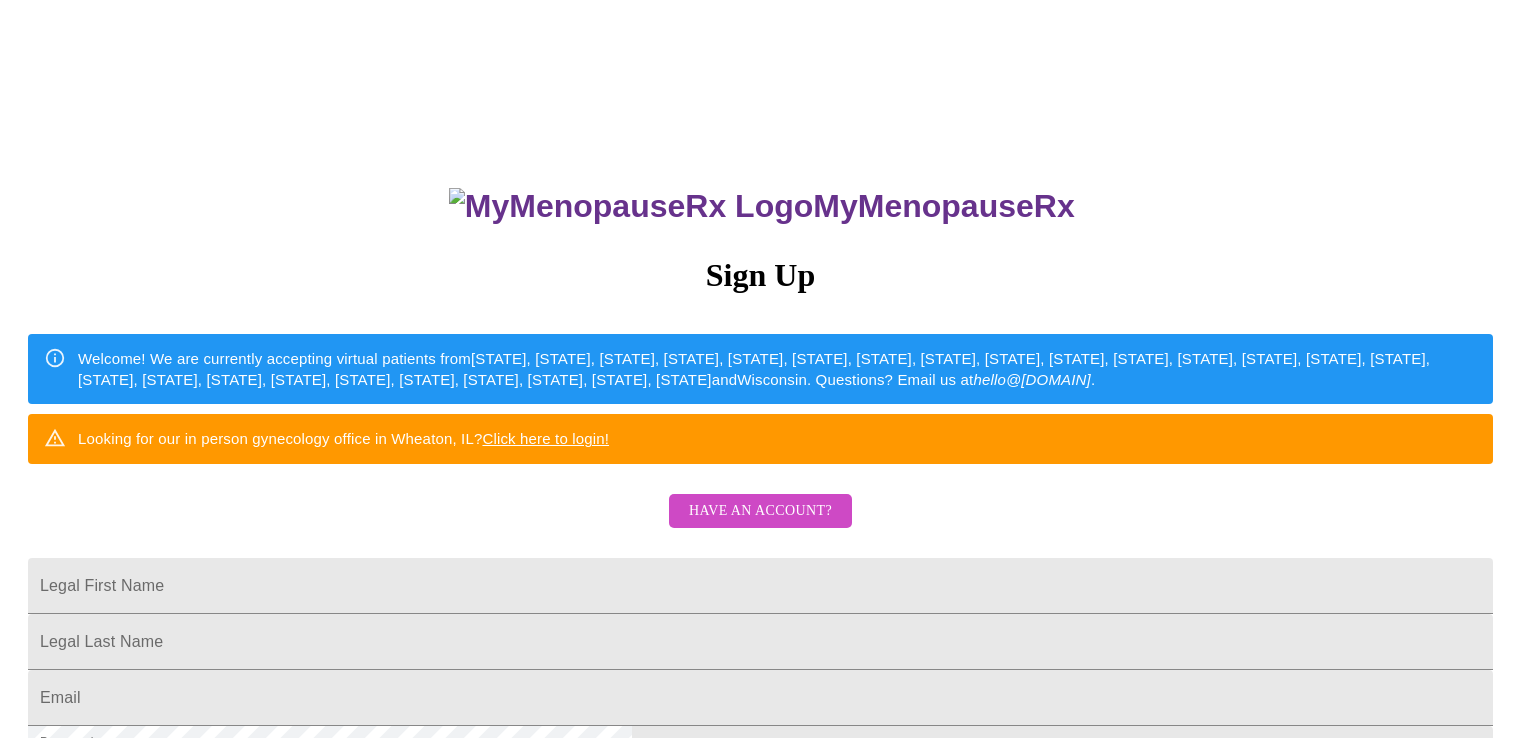 scroll, scrollTop: 0, scrollLeft: 0, axis: both 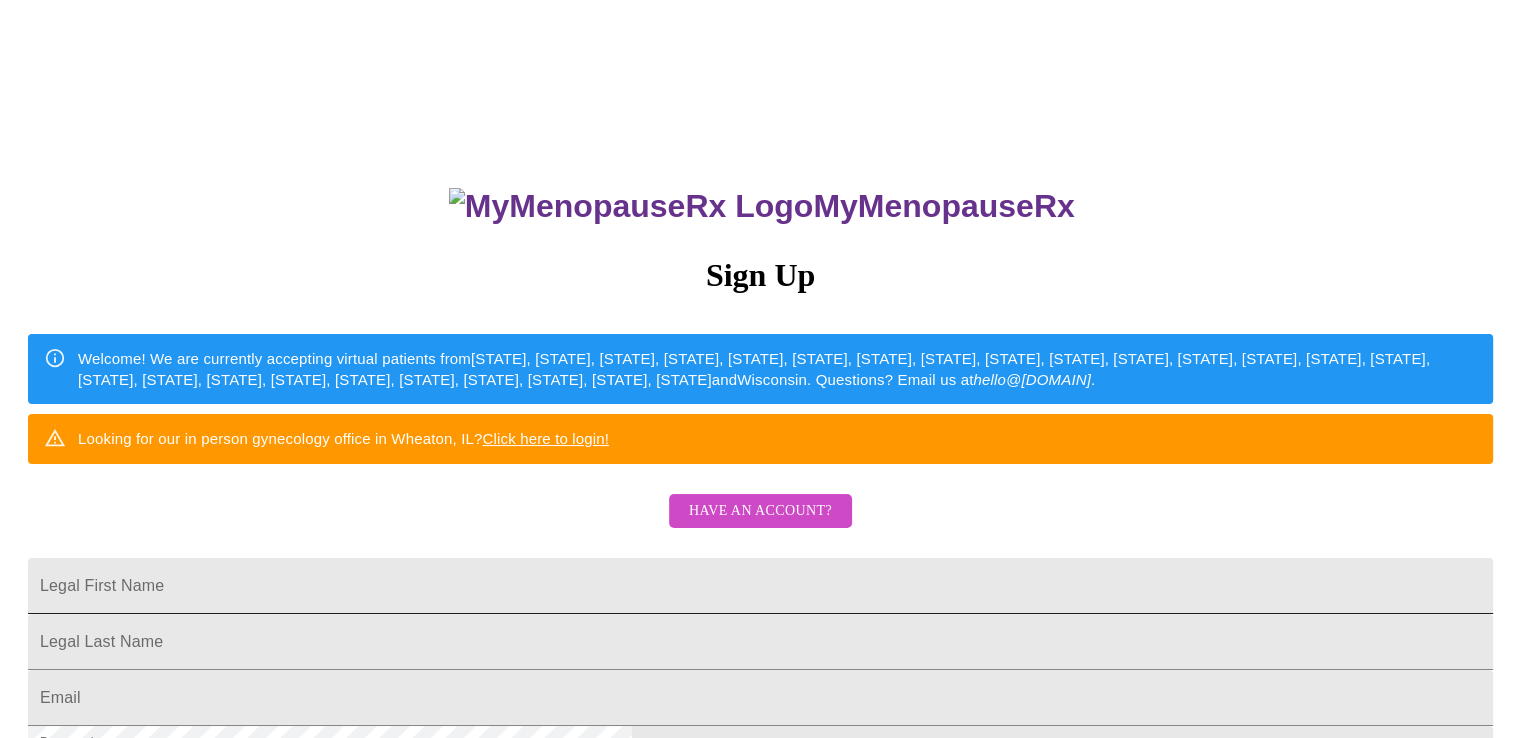 click on "Legal First Name" at bounding box center [760, 586] 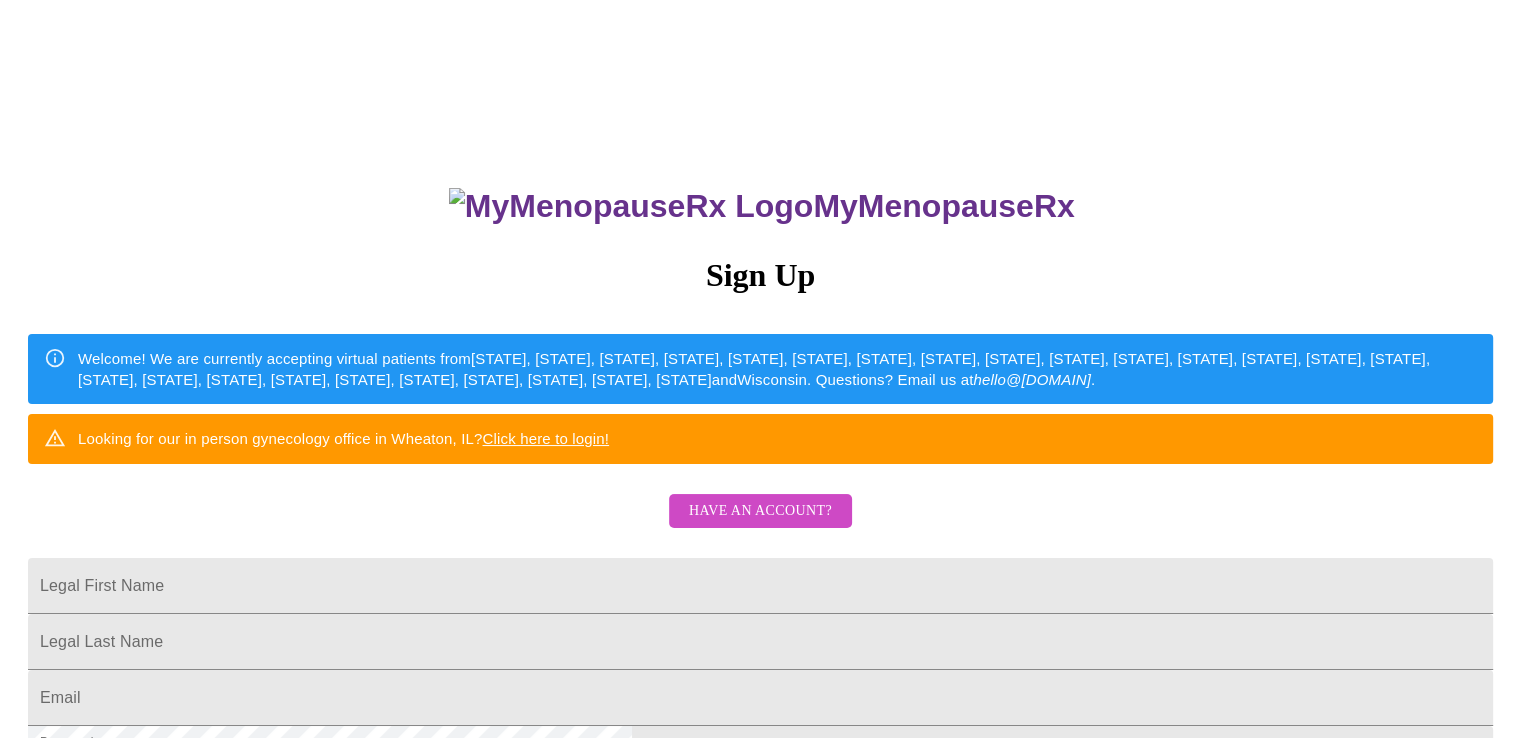click on "Have an account?" at bounding box center (760, 511) 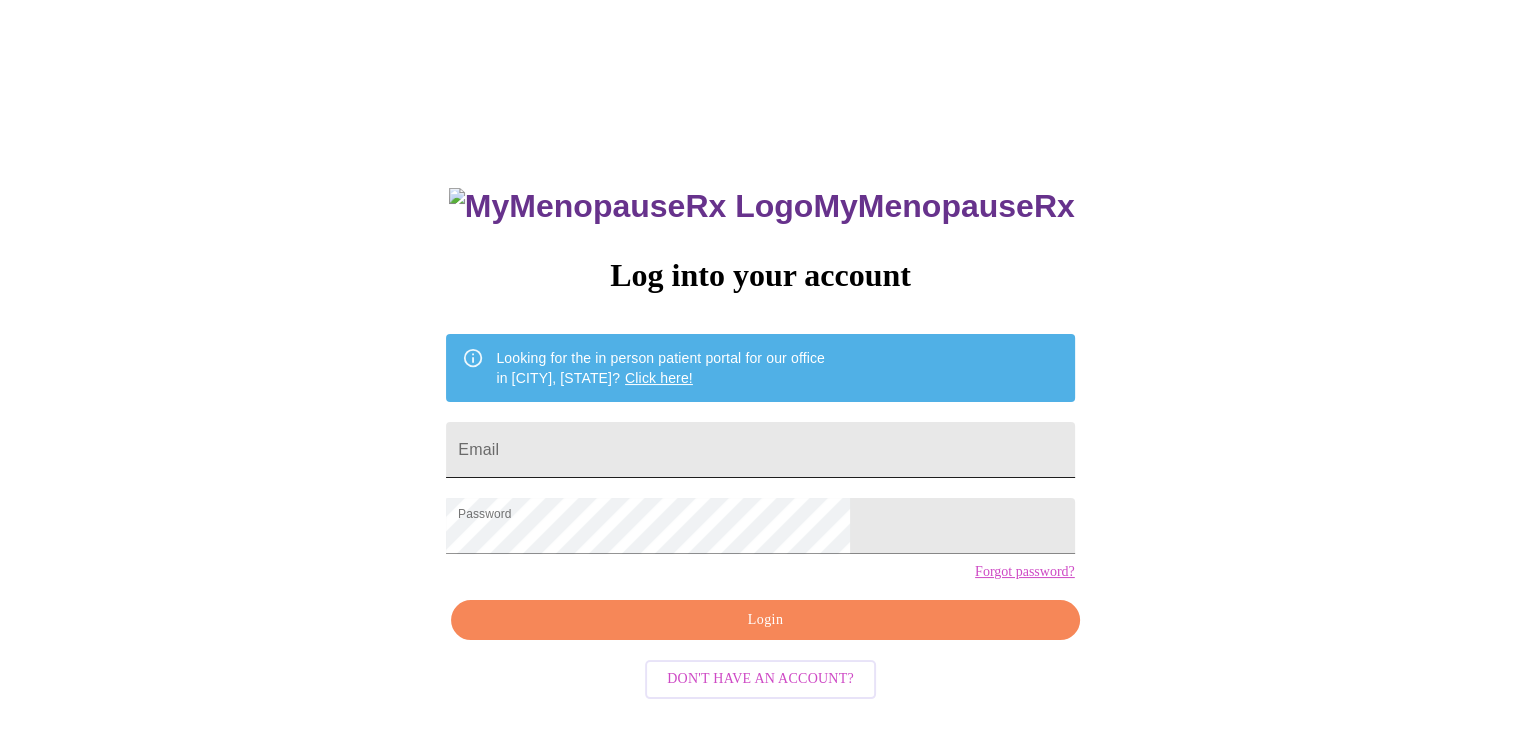 click on "Email" at bounding box center (760, 450) 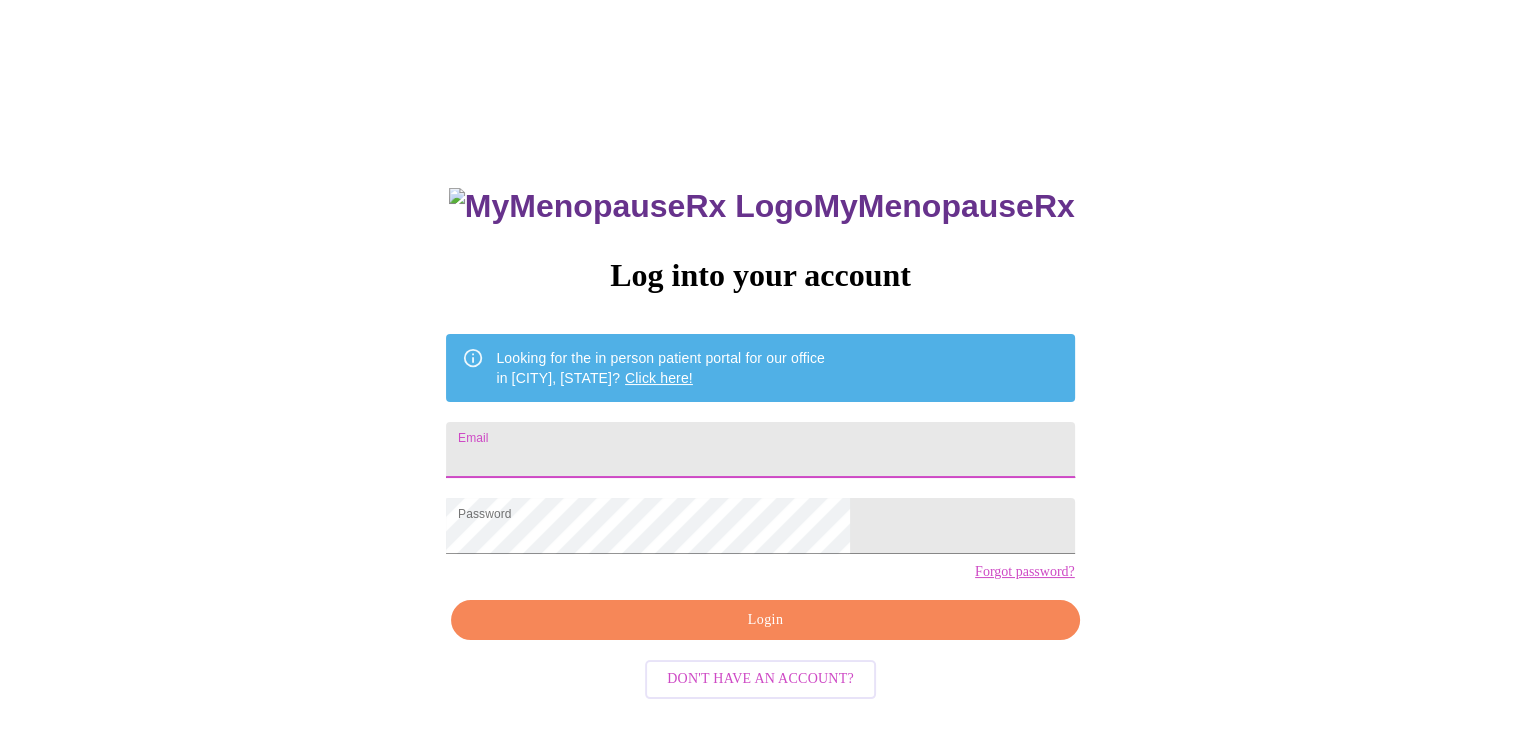 type on "[EMAIL]" 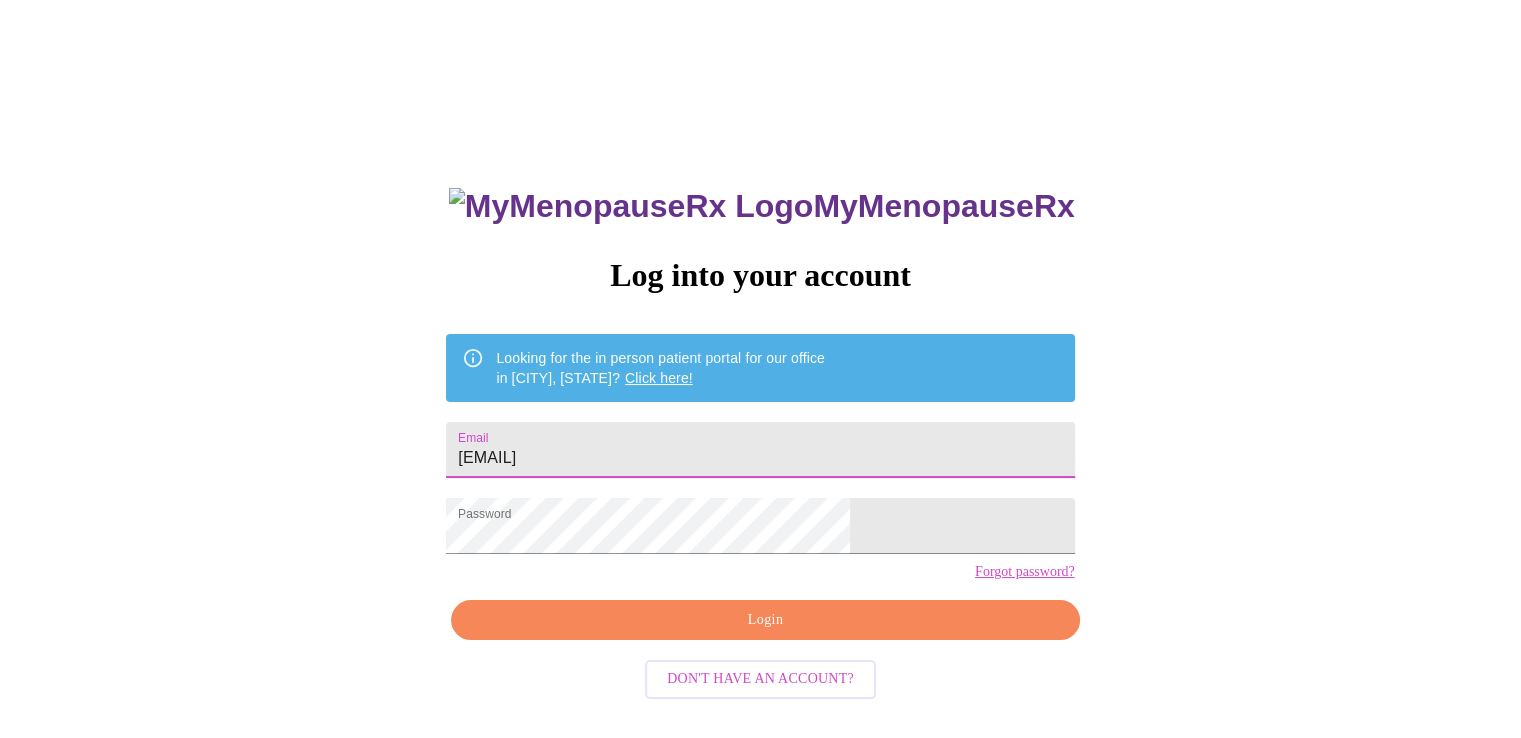 click on "Login" at bounding box center (765, 620) 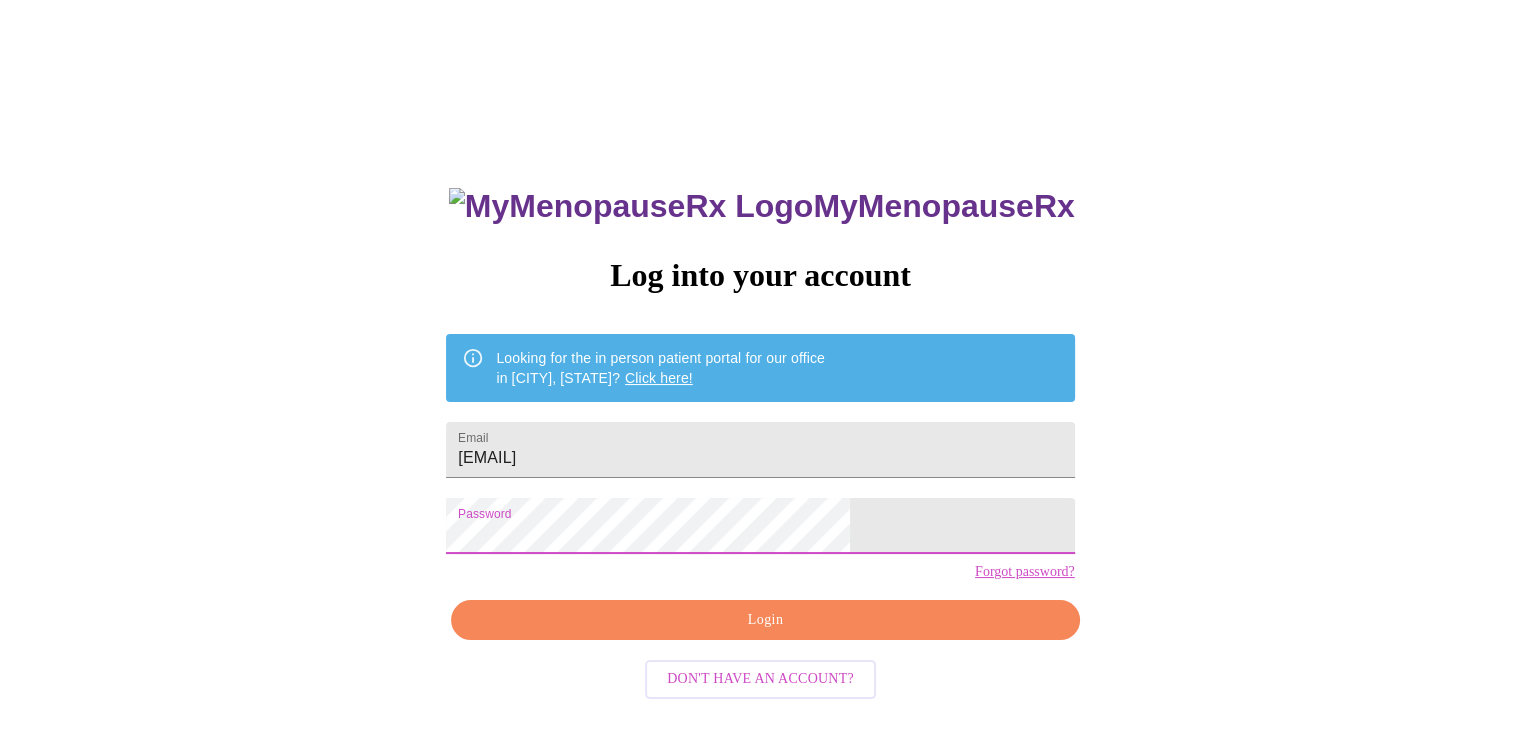 click on "MyMenopauseRx Log into your account Looking for the in person patient portal for our office   in [CITY], [STATE]? Click here! Email [EMAIL] Password Forgot password? Login Don't have an account?" at bounding box center [760, 451] 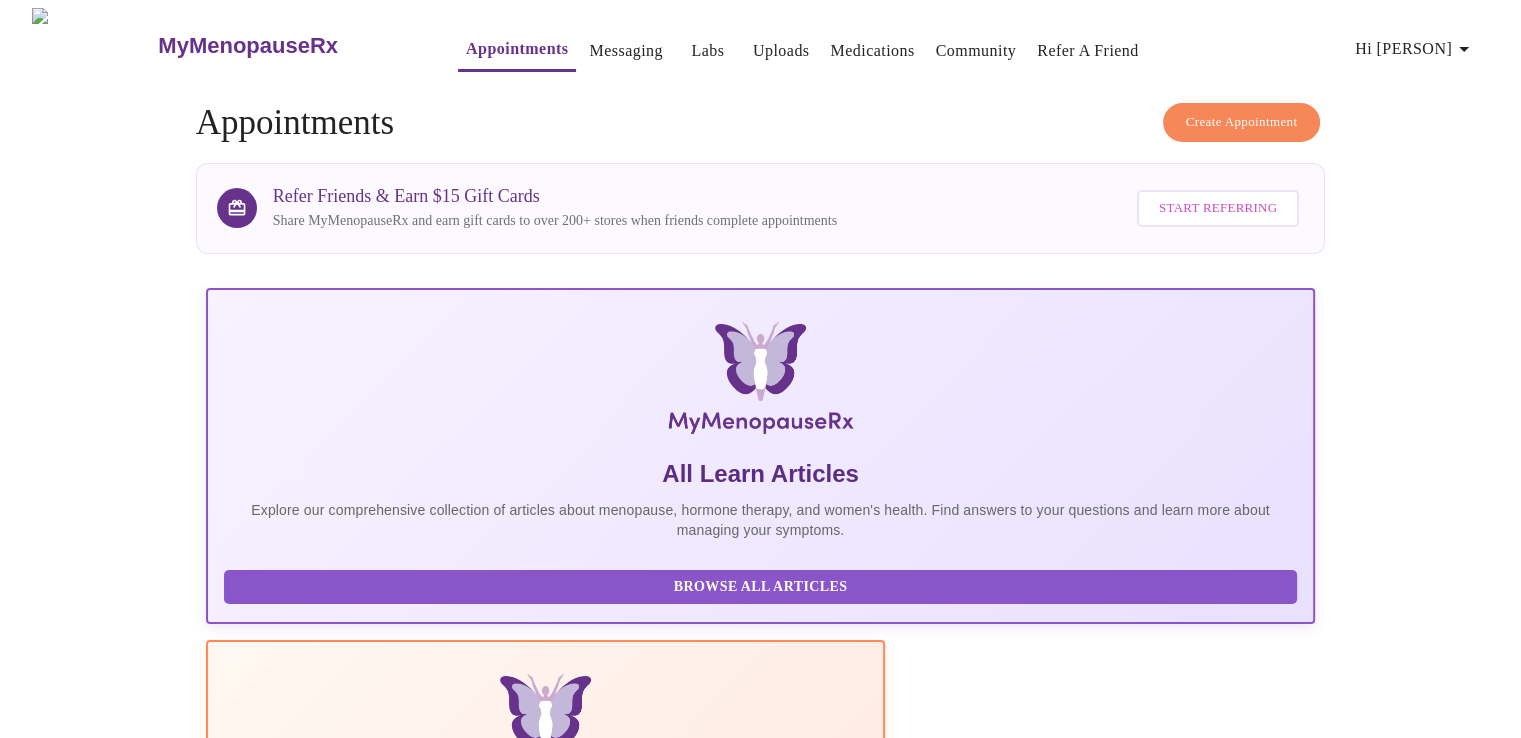 click 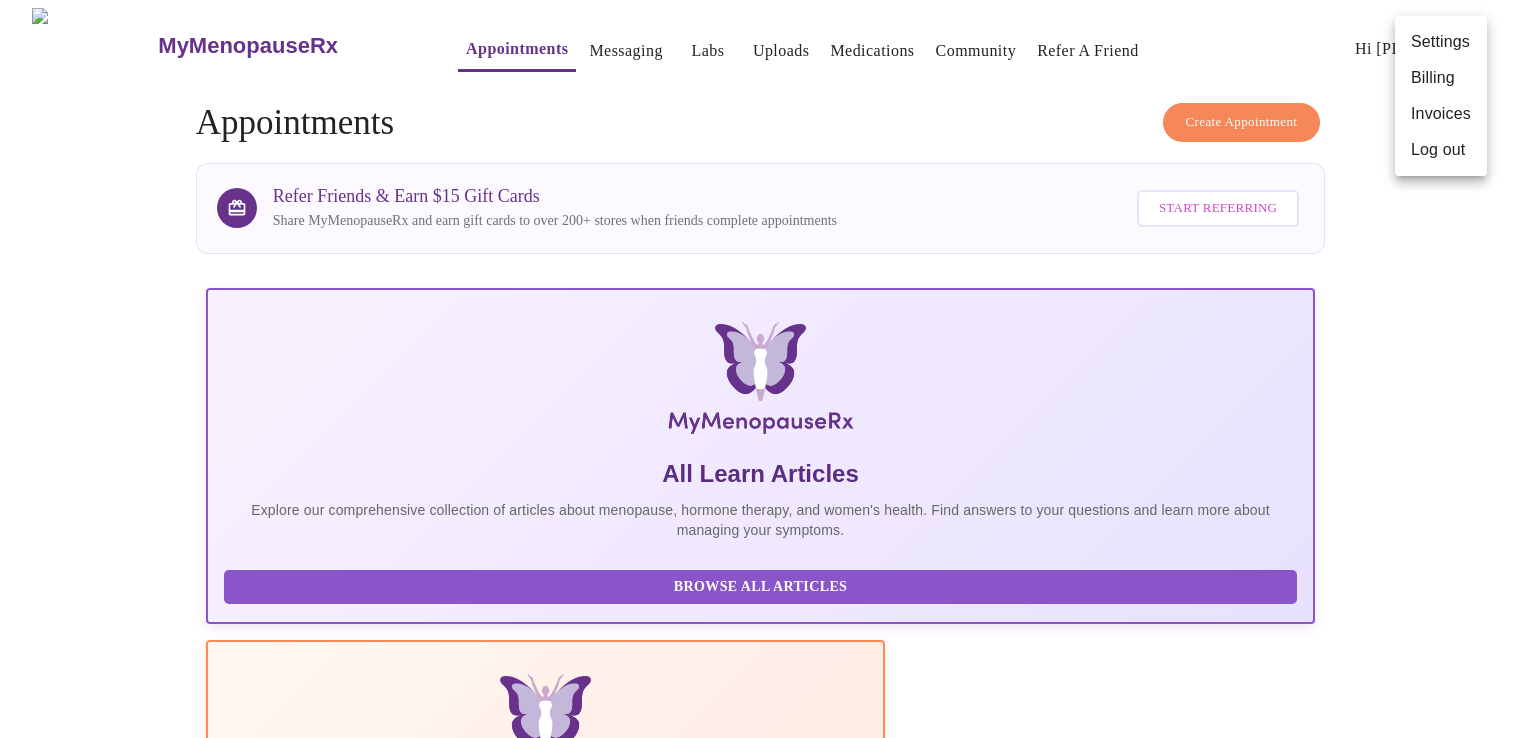 click at bounding box center (768, 369) 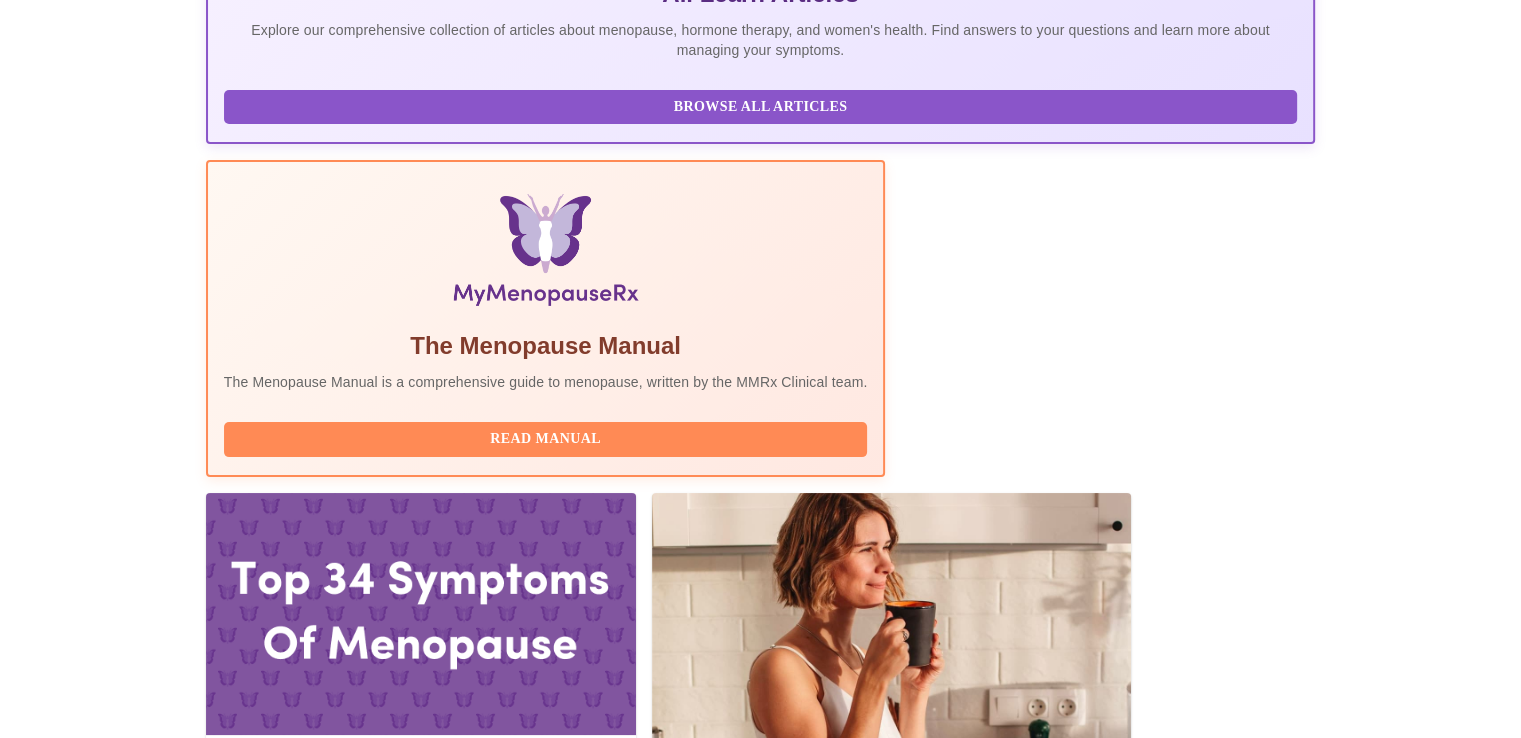 scroll, scrollTop: 580, scrollLeft: 0, axis: vertical 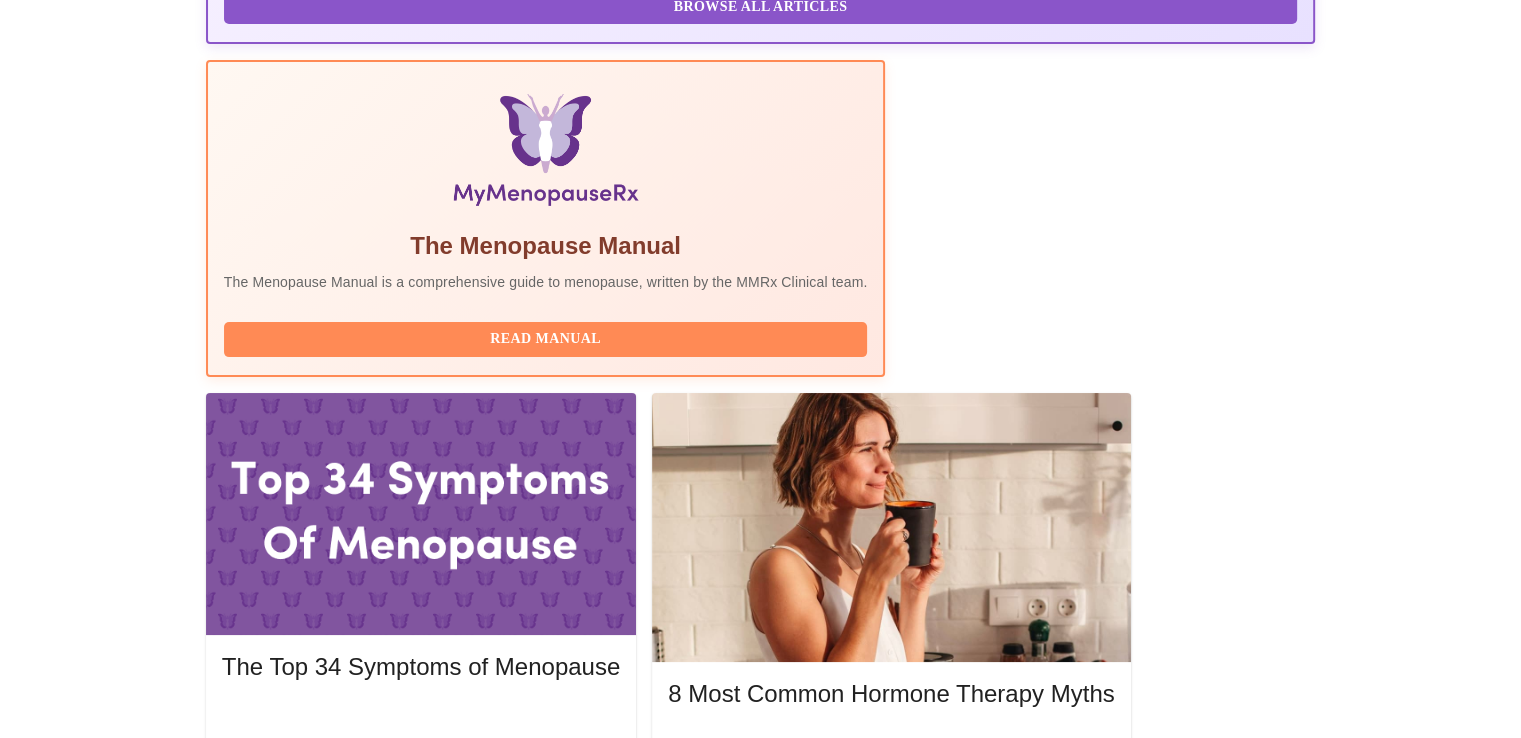 click on "View Billing" at bounding box center (1036, 1999) 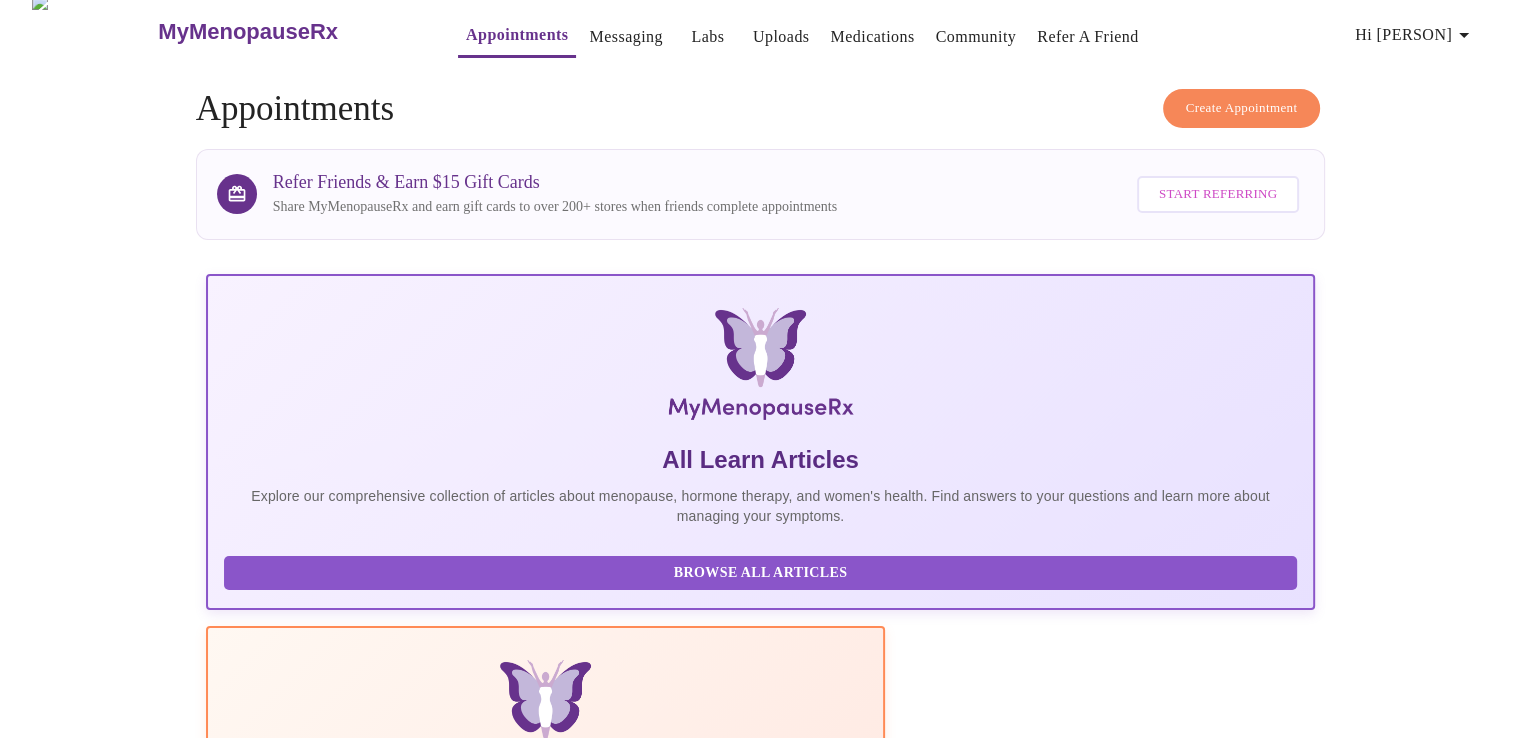 scroll, scrollTop: 0, scrollLeft: 0, axis: both 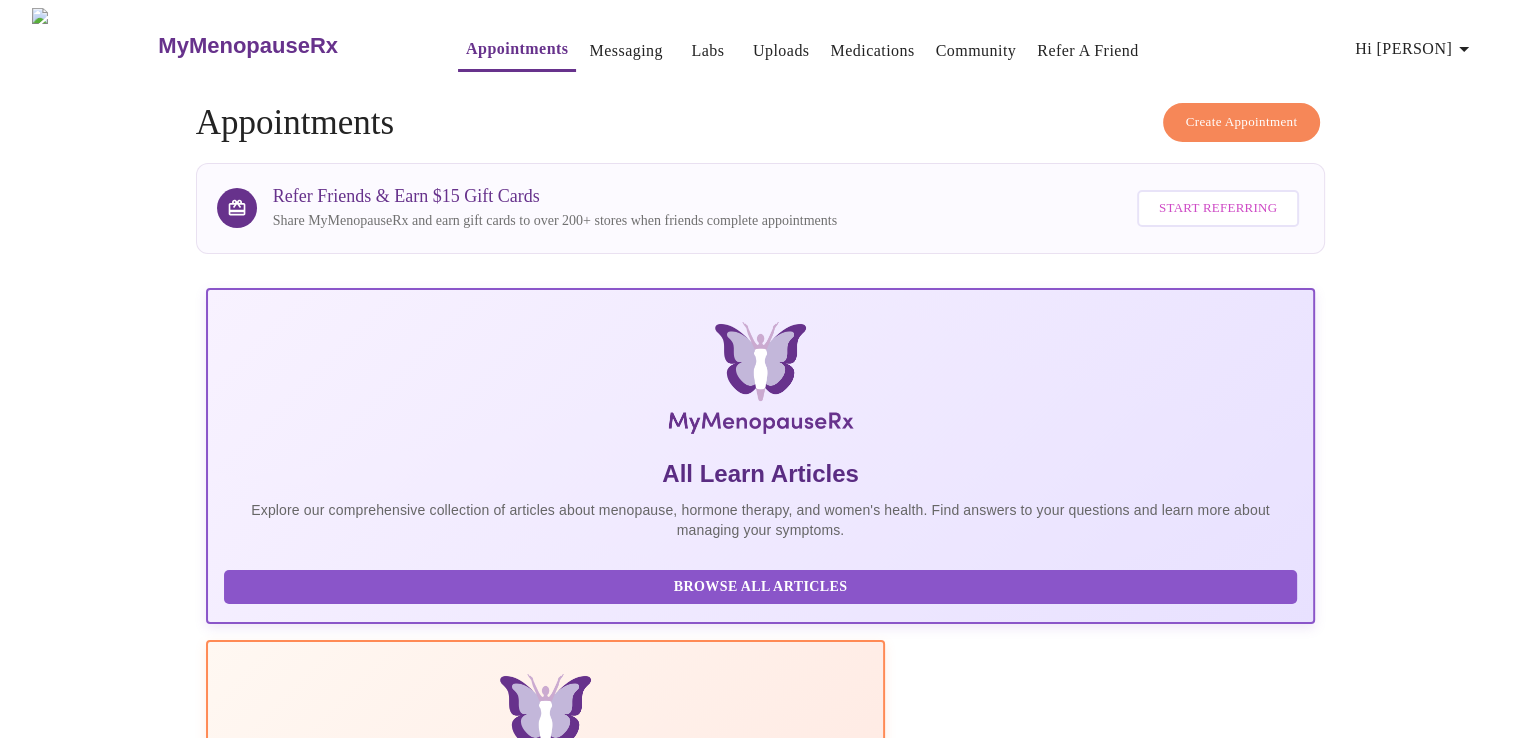 click on "Uploads" at bounding box center [781, 51] 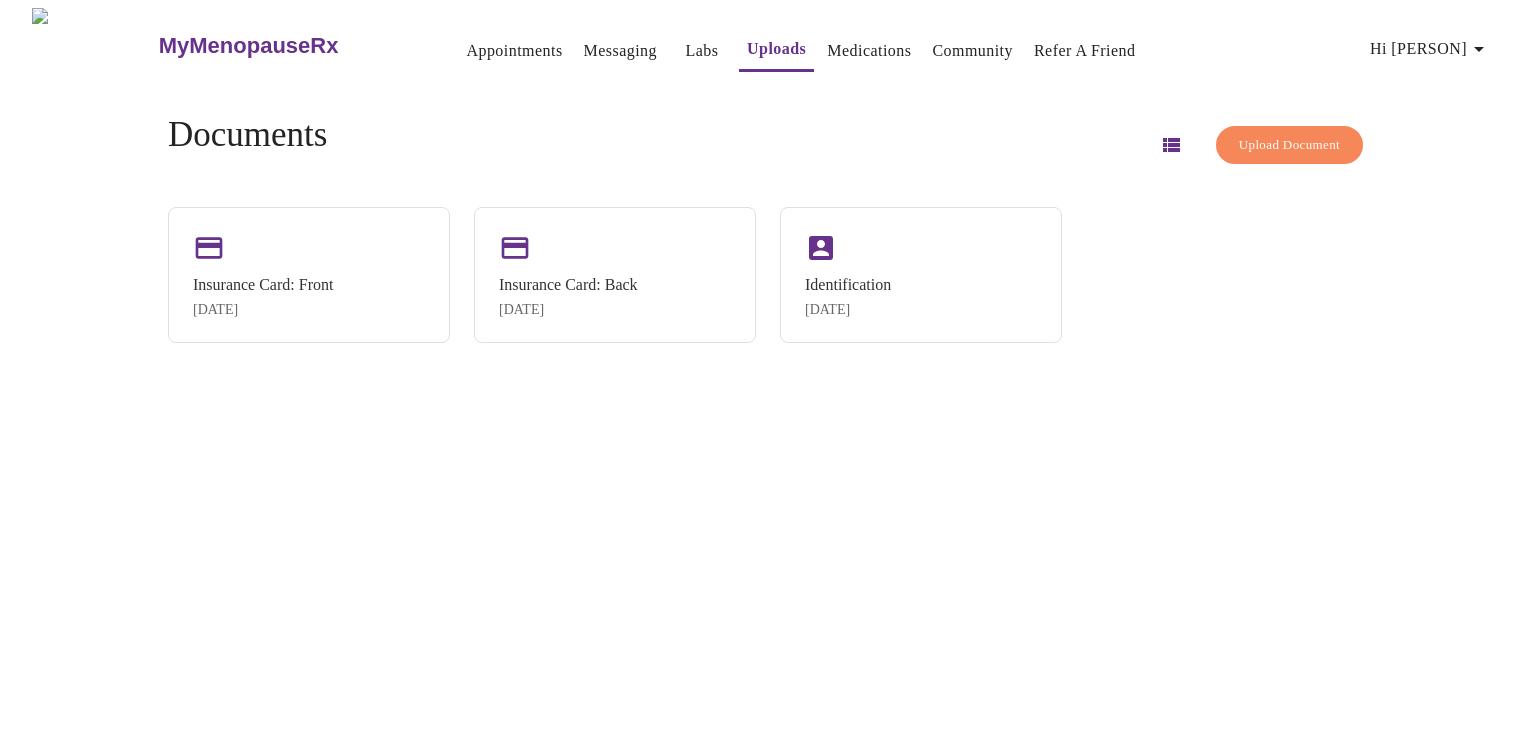 click on "Messaging" at bounding box center (620, 51) 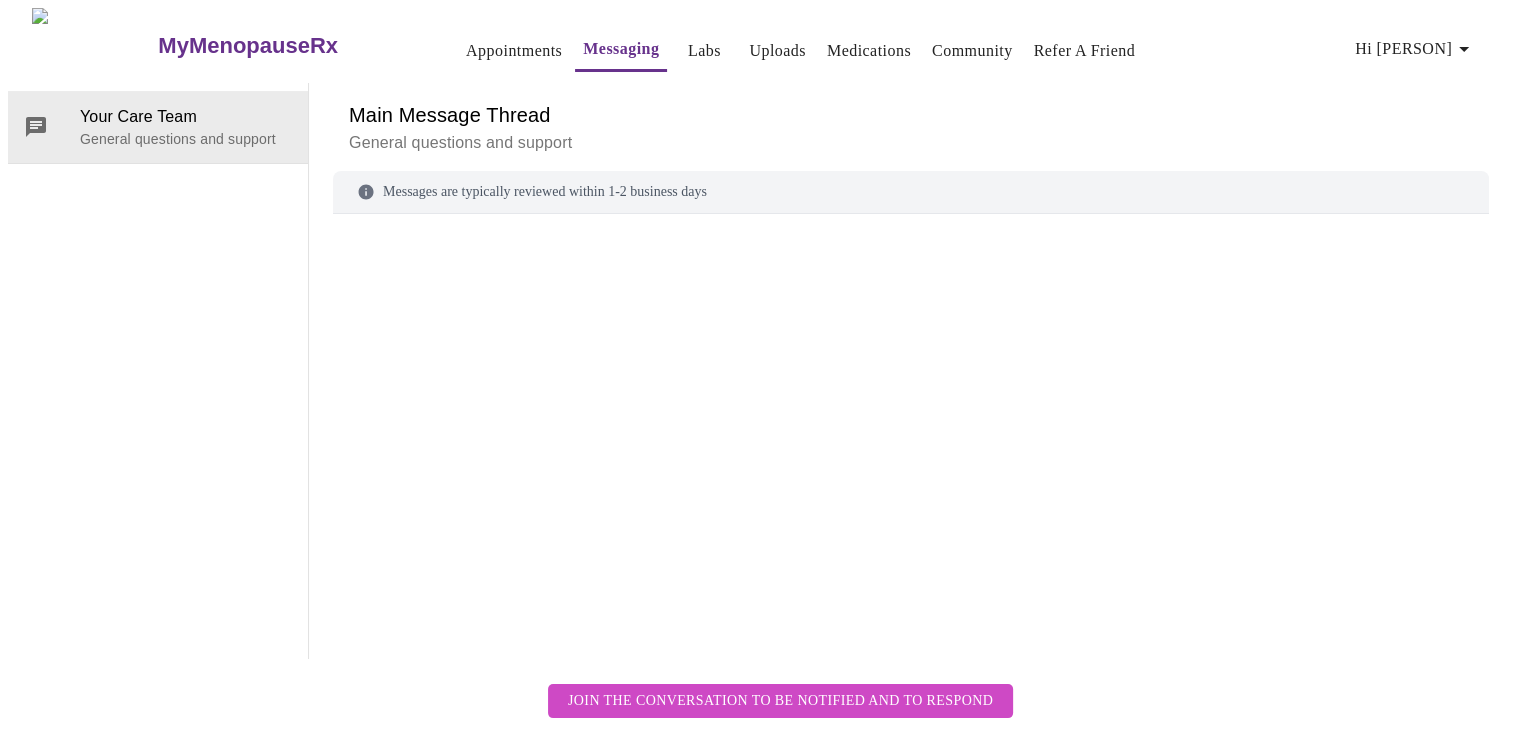 scroll, scrollTop: 75, scrollLeft: 0, axis: vertical 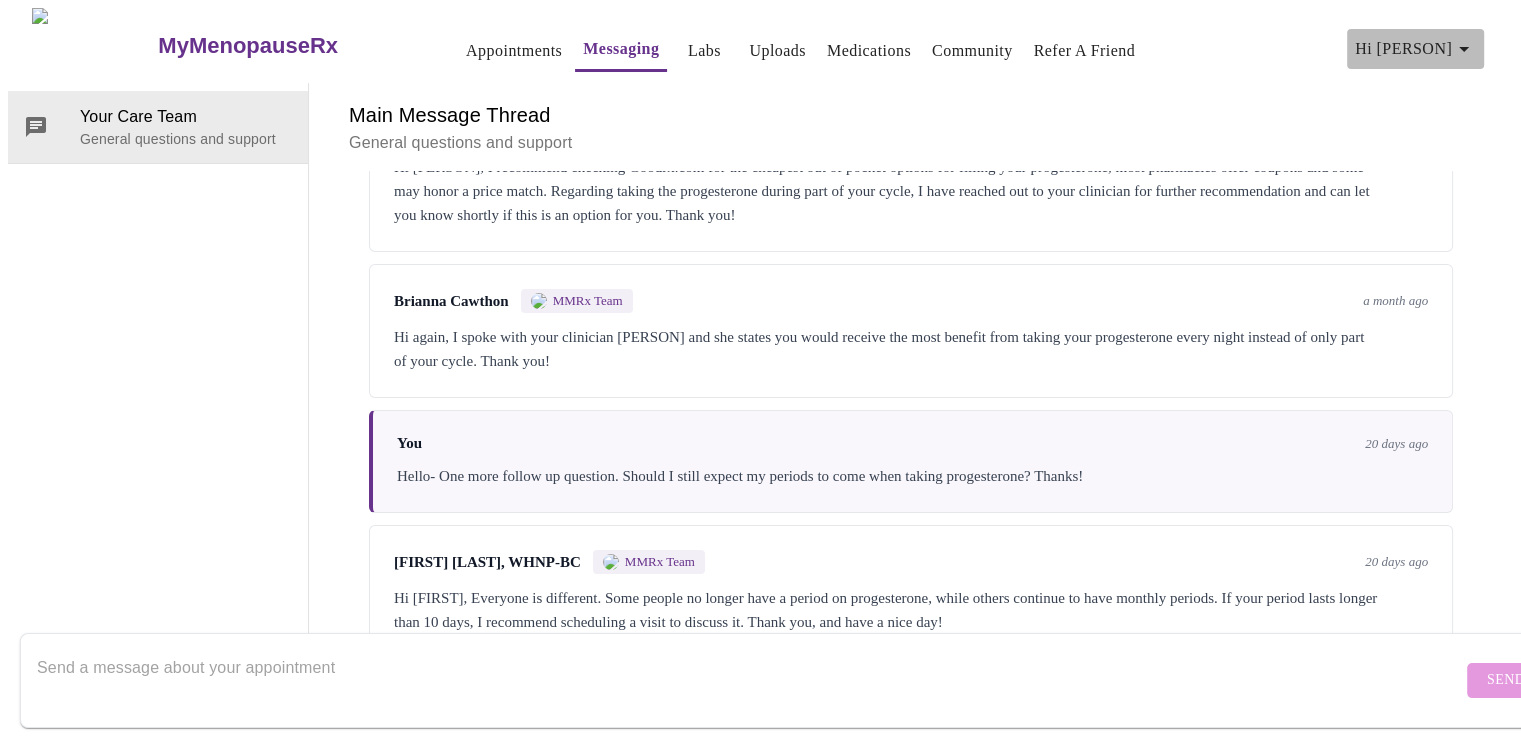 click 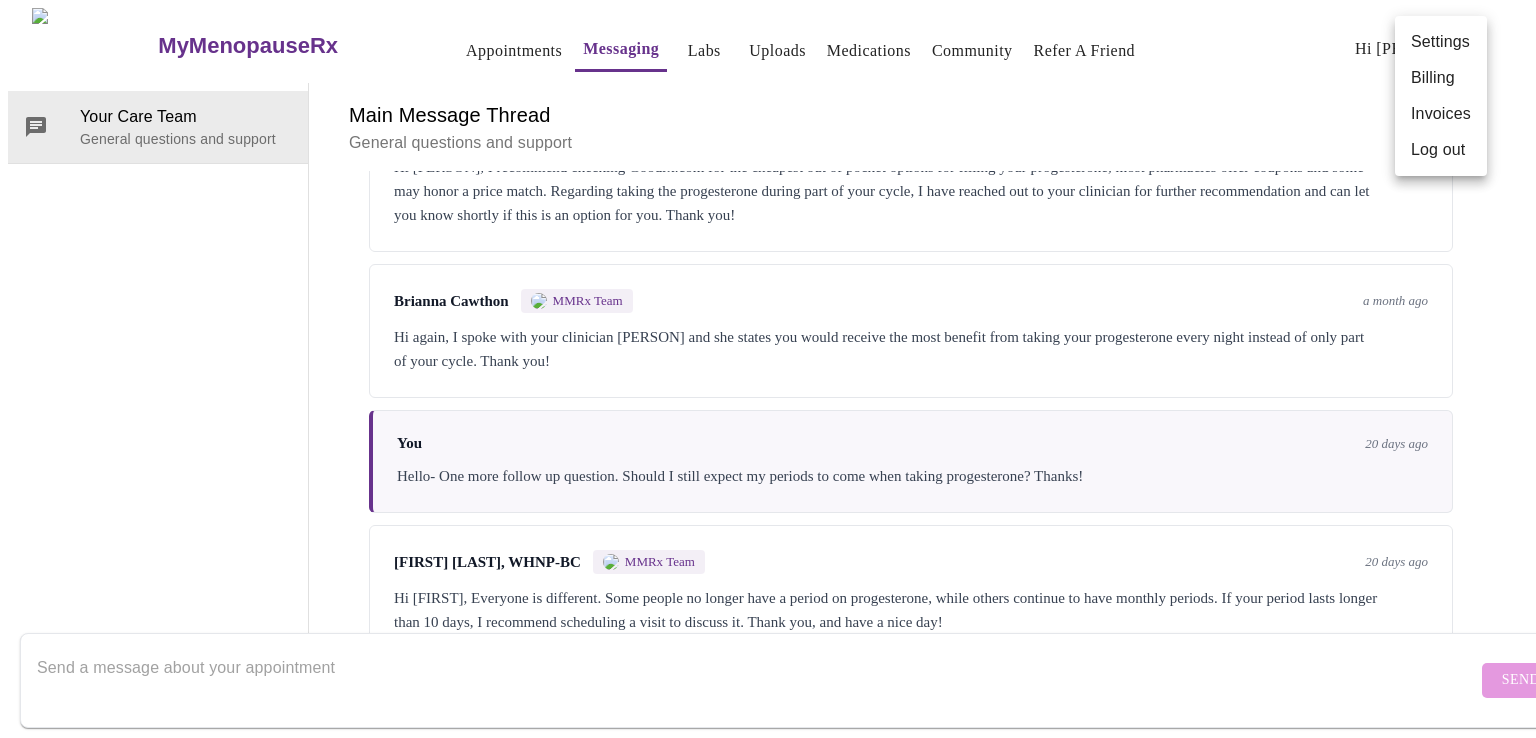 click at bounding box center [768, 369] 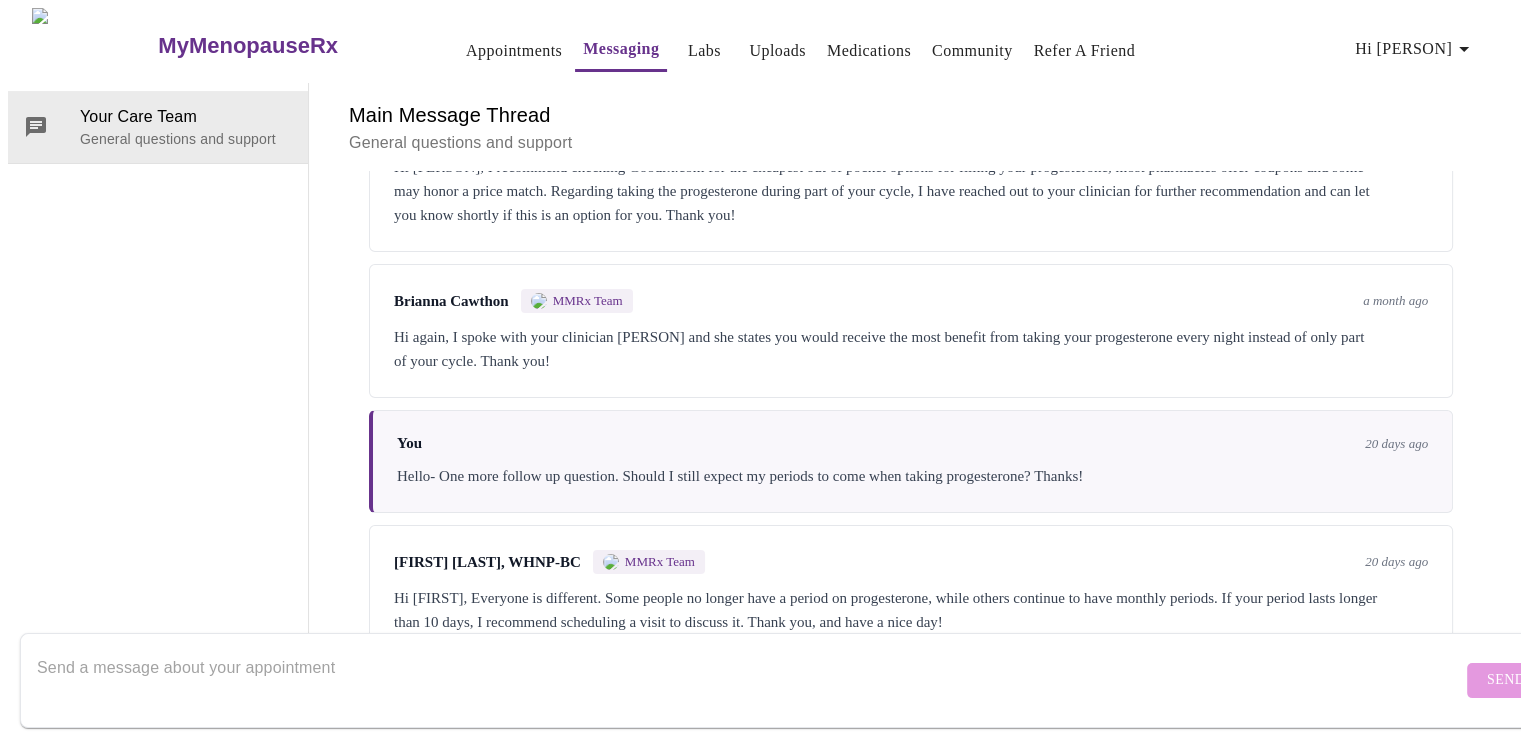 click on "Medications" at bounding box center [869, 51] 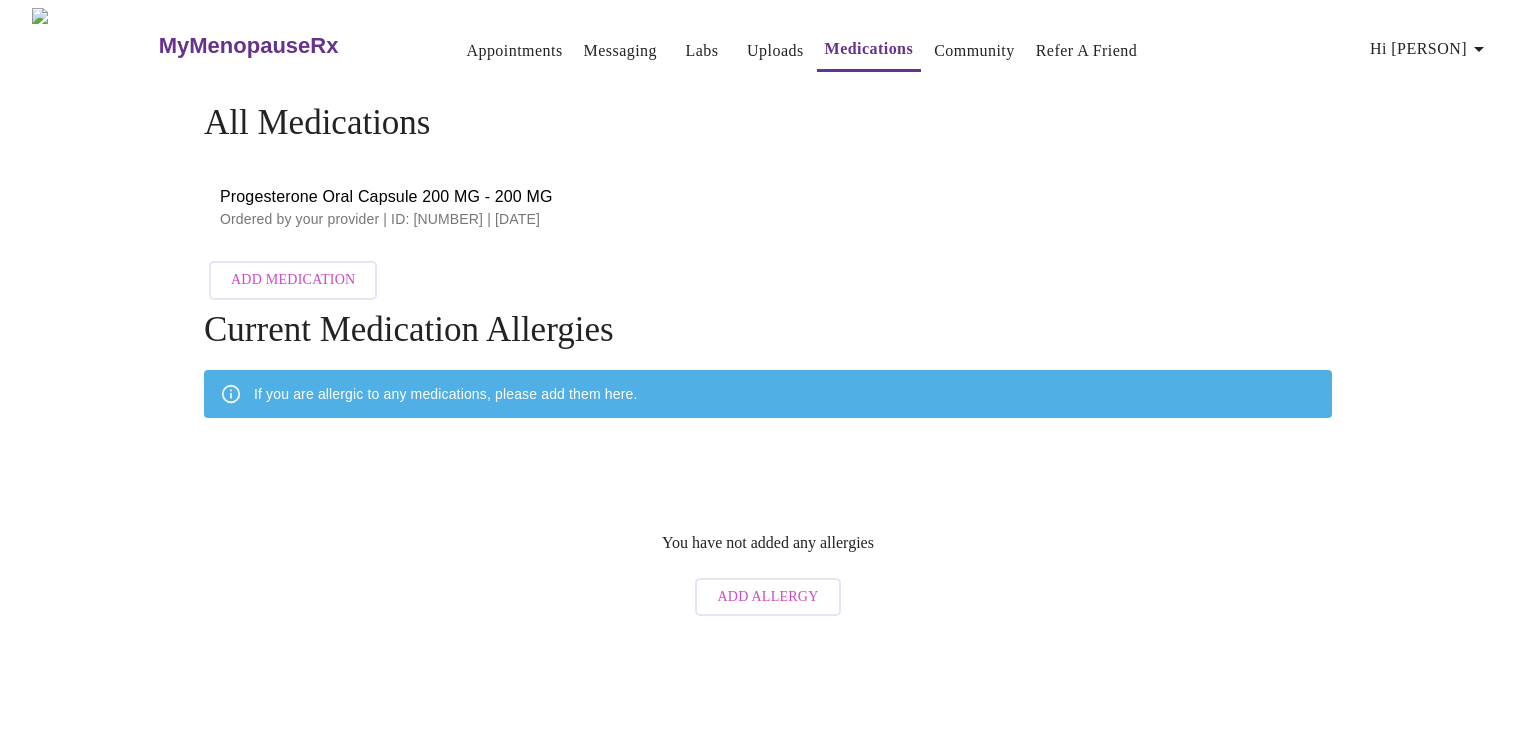 click on "Labs" at bounding box center [702, 51] 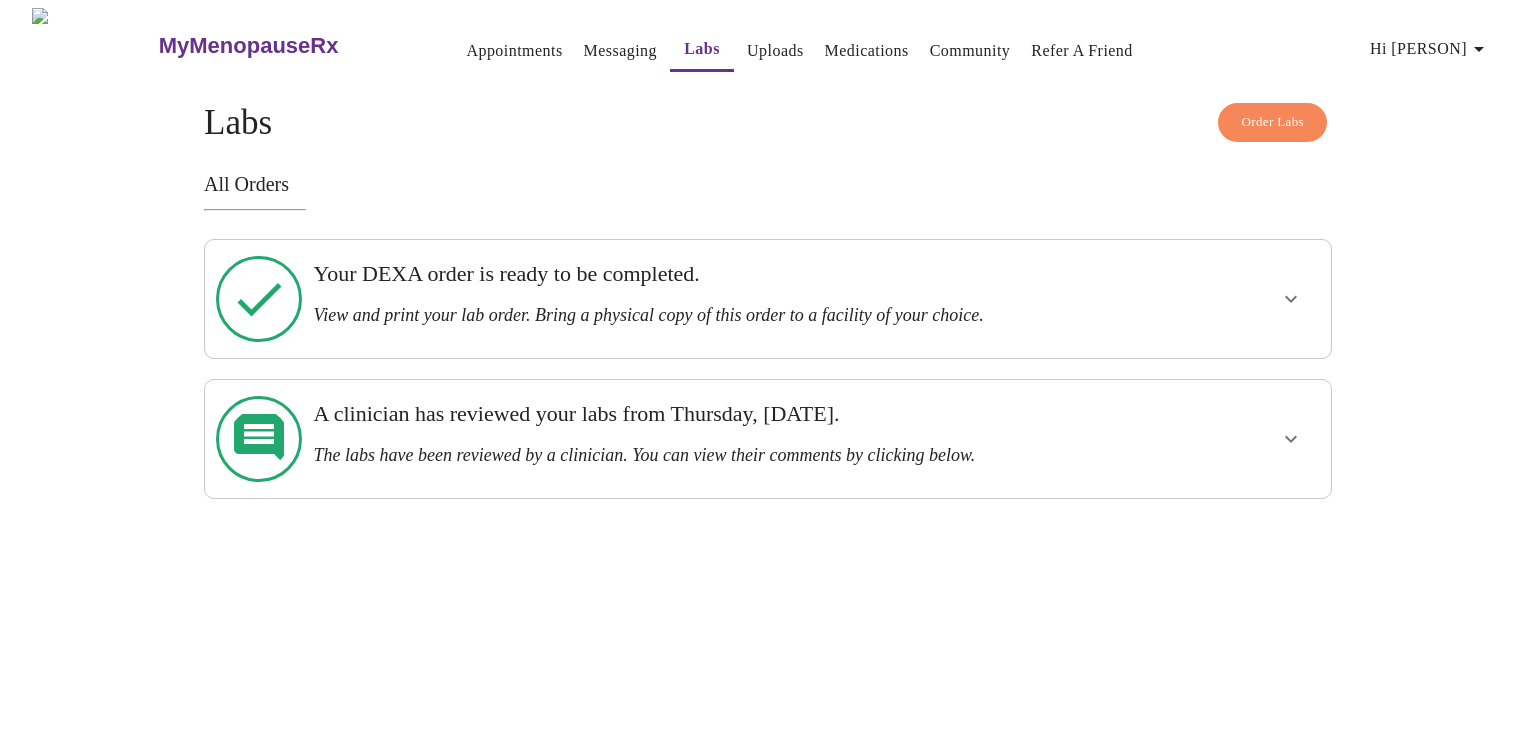 click on "MyMenopauseRx" at bounding box center (249, 46) 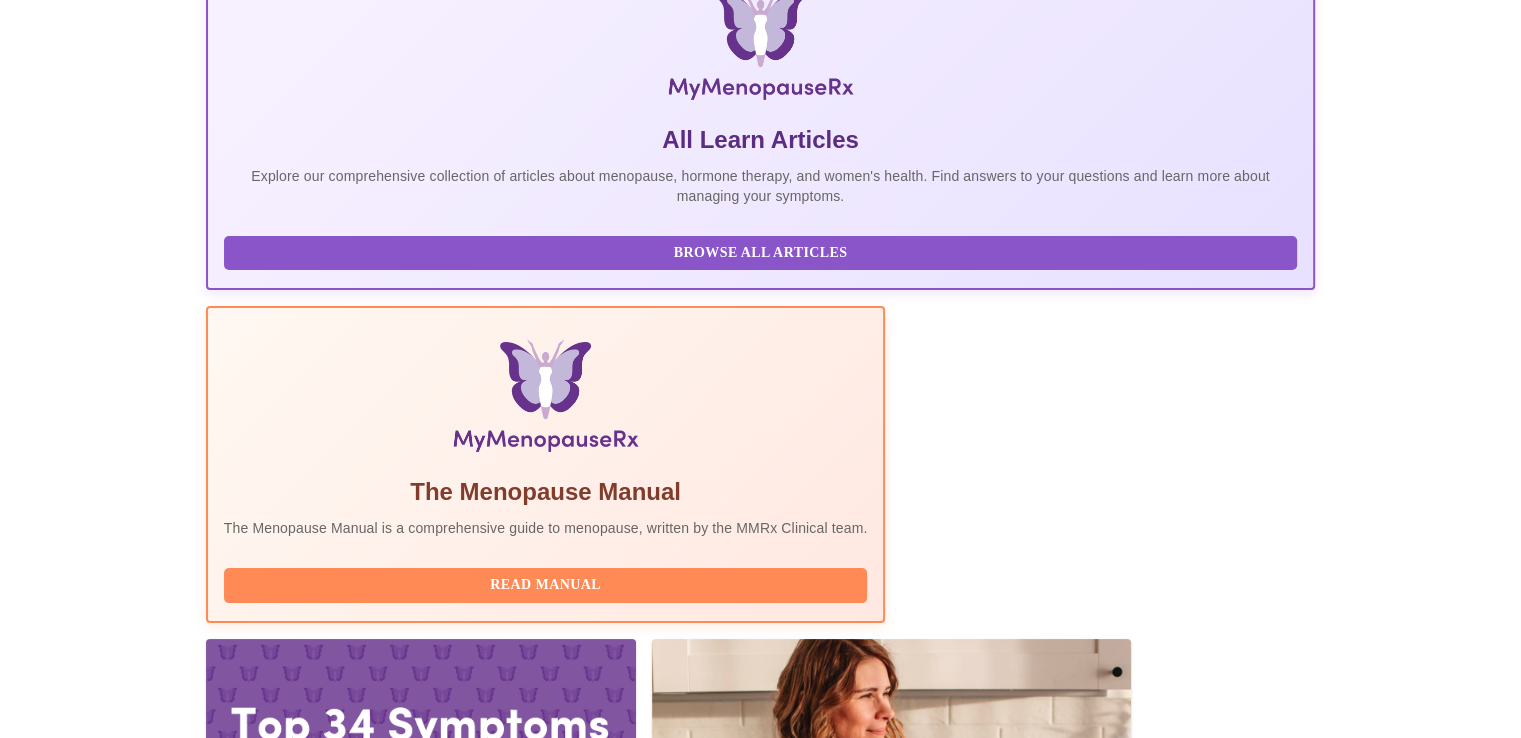 scroll, scrollTop: 0, scrollLeft: 0, axis: both 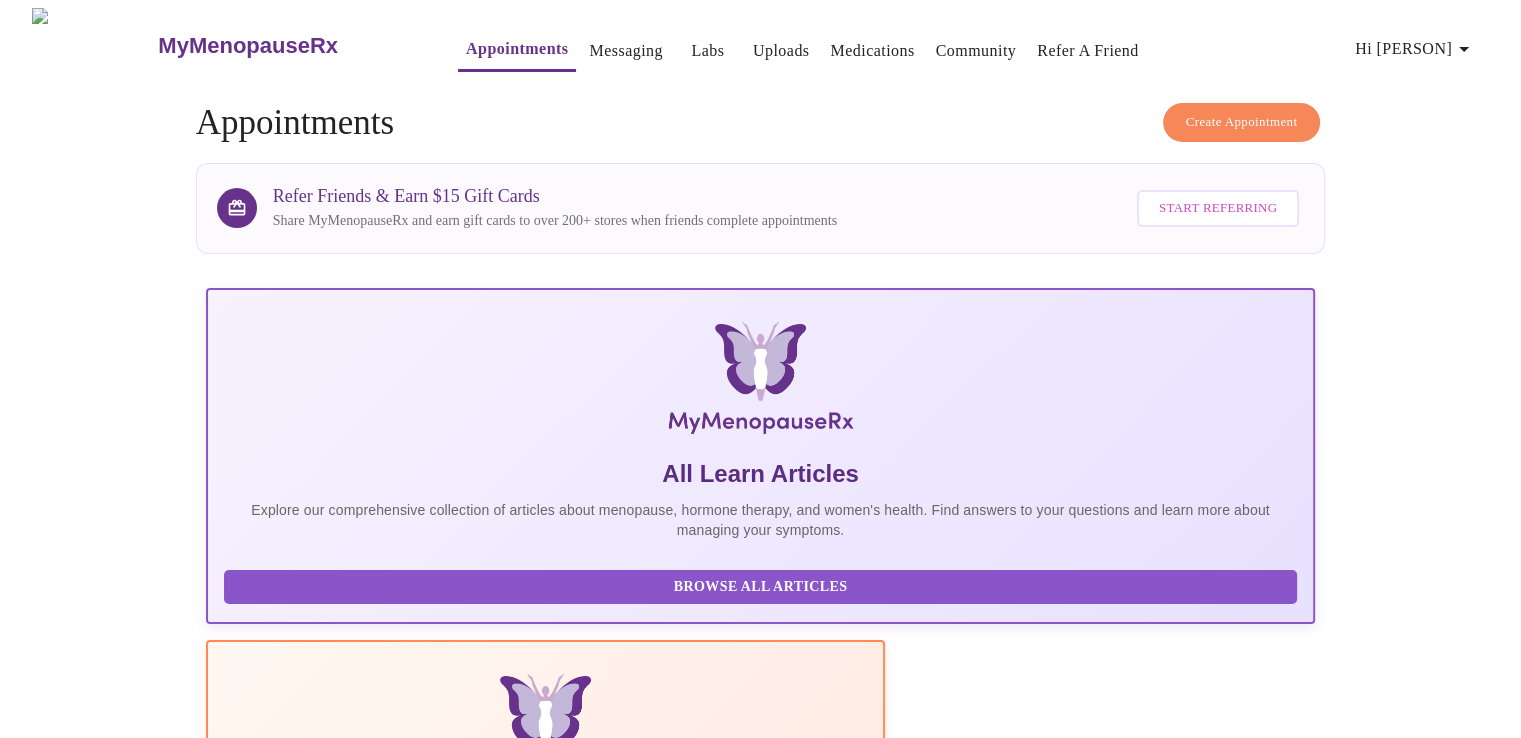 click on "Messaging" at bounding box center (625, 51) 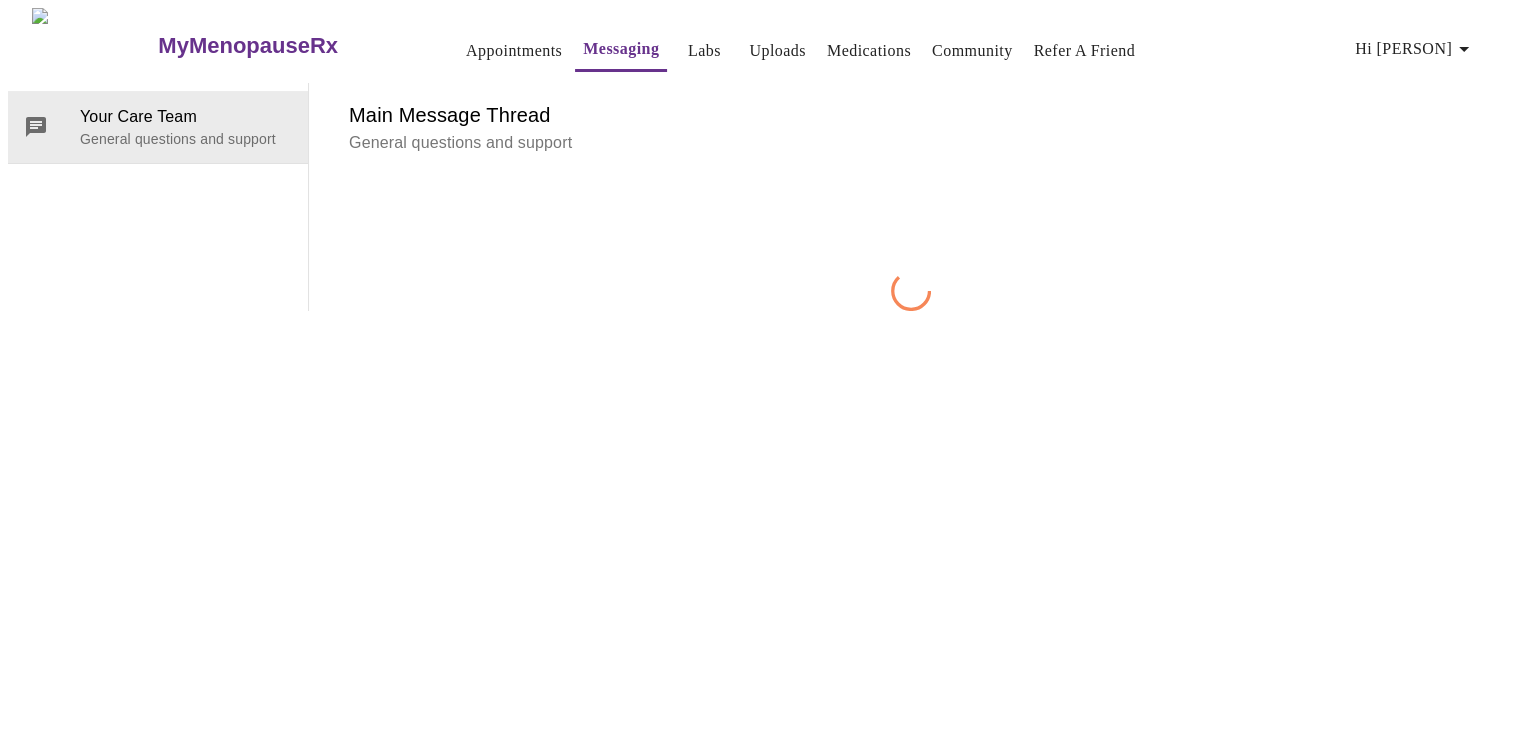 scroll, scrollTop: 75, scrollLeft: 0, axis: vertical 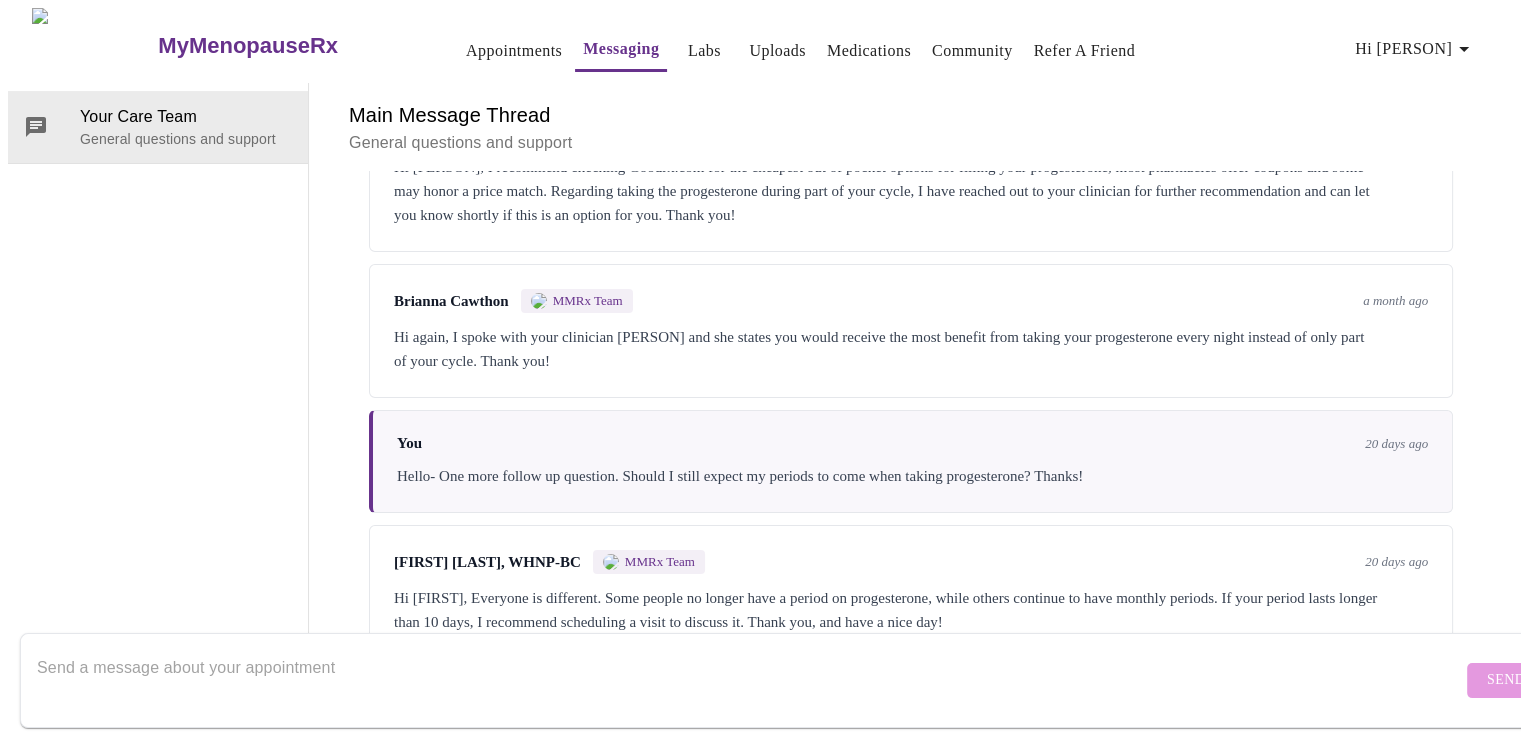 click on "Send" at bounding box center [780, 680] 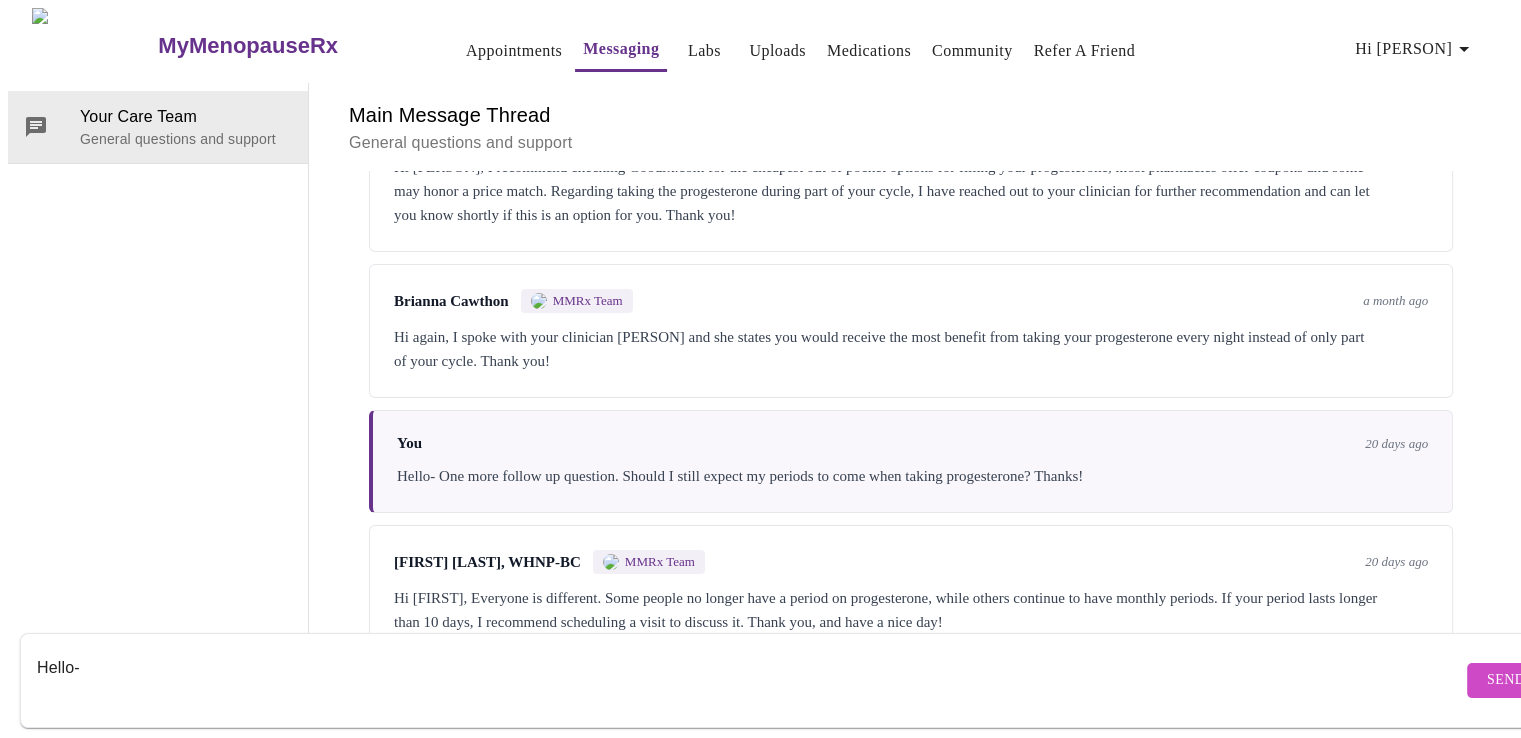 scroll, scrollTop: 13, scrollLeft: 0, axis: vertical 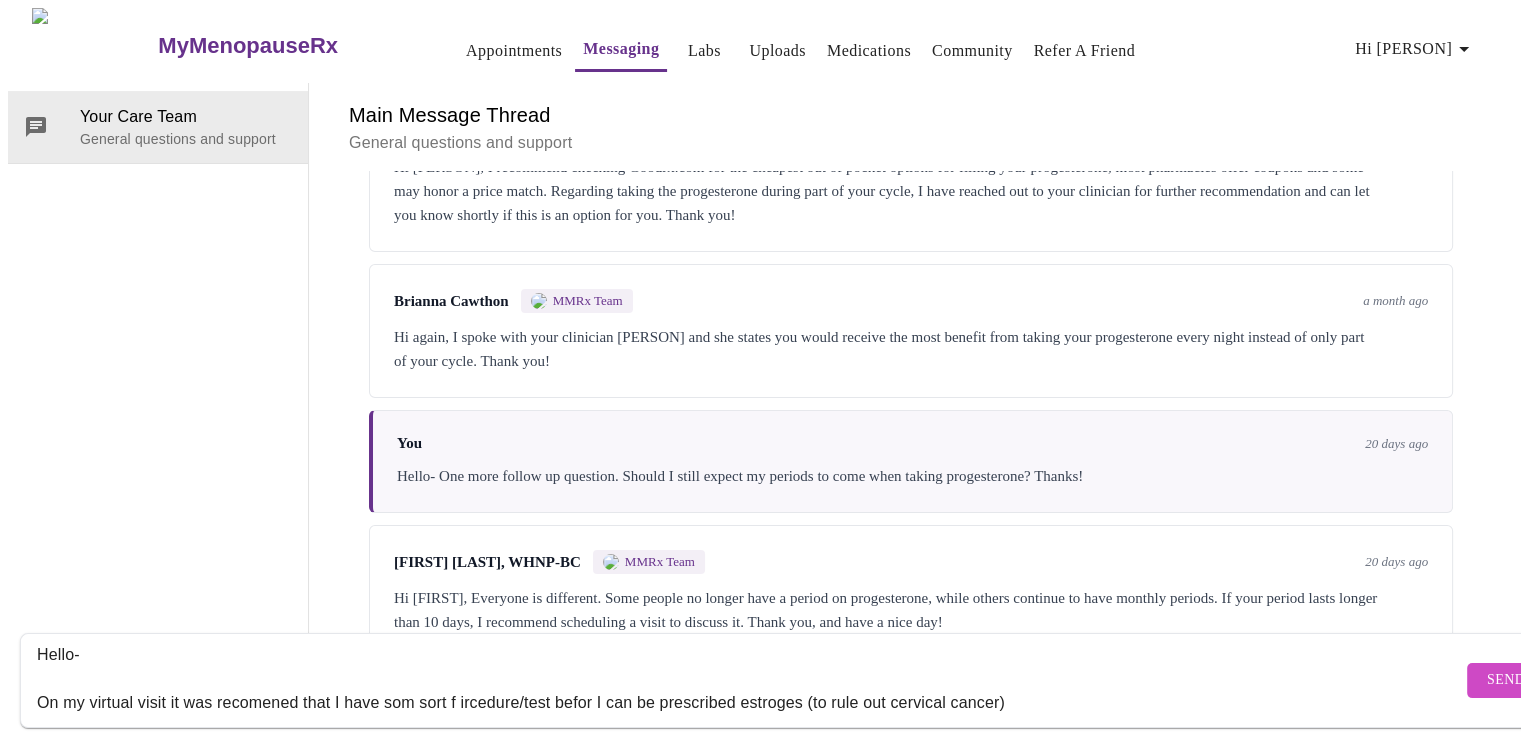 click on "Hello-
On my virtual visit it was recomened that I have som sort f ircedure/test befor I can be prescribed estroges (to rule out cervical cancer)" at bounding box center [749, 680] 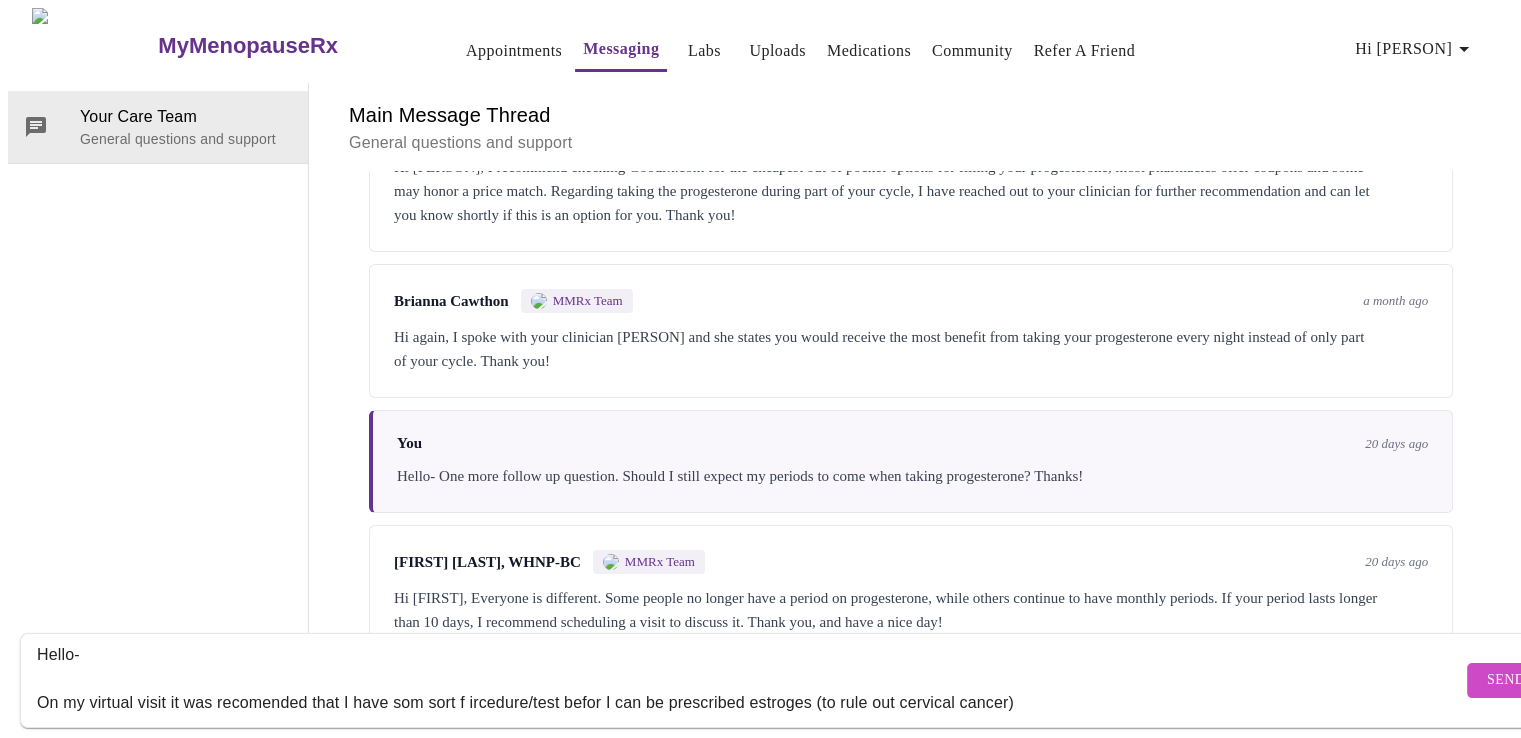 click on "Hello-
On my virtual visit it was recomended that I have som sort f ircedure/test befor I can be prescribed estroges (to rule out cervical cancer)" at bounding box center (749, 680) 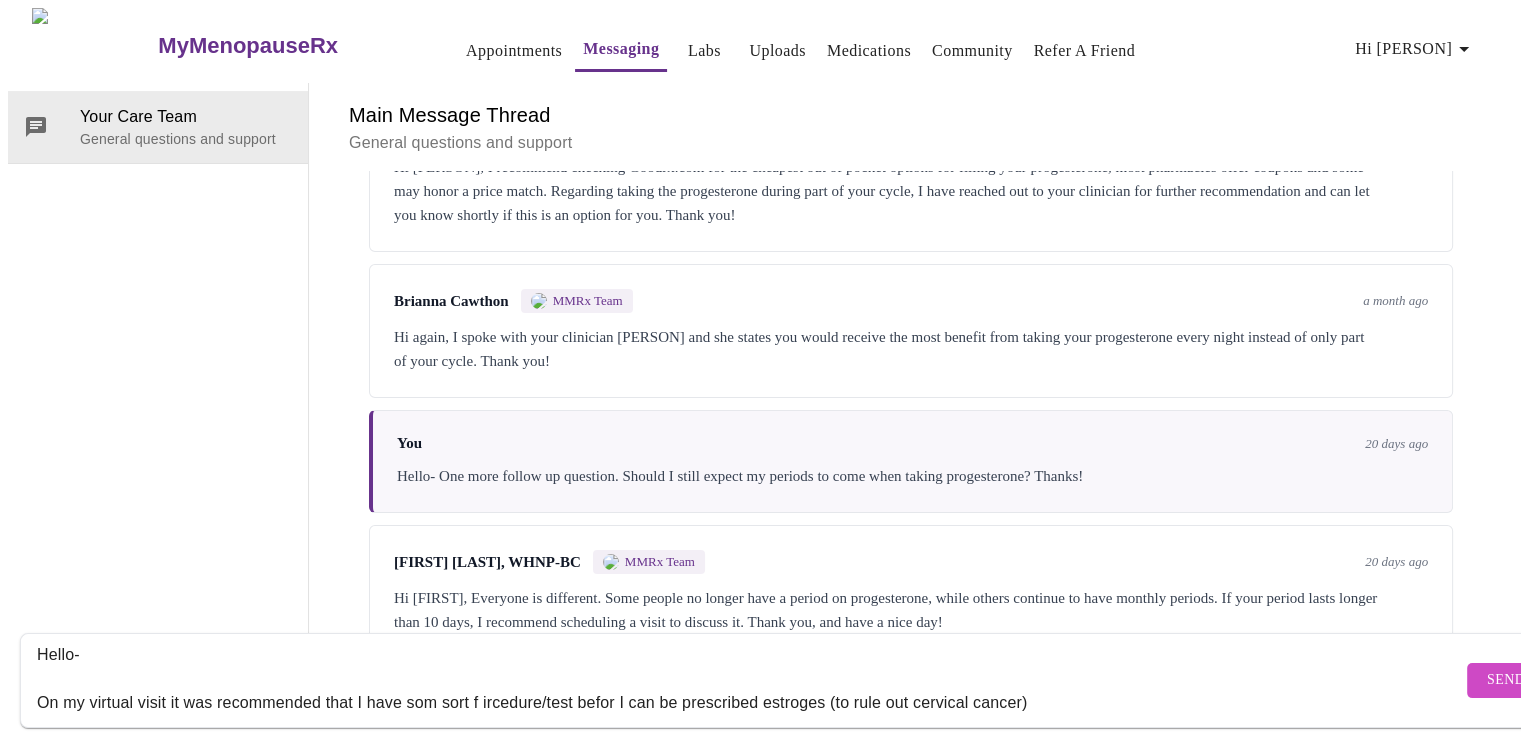 click on "Hello-
On my virtual visit it was recommended that I have som sort f ircedure/test befor I can be prescribed estroges (to rule out cervical cancer)" at bounding box center [749, 680] 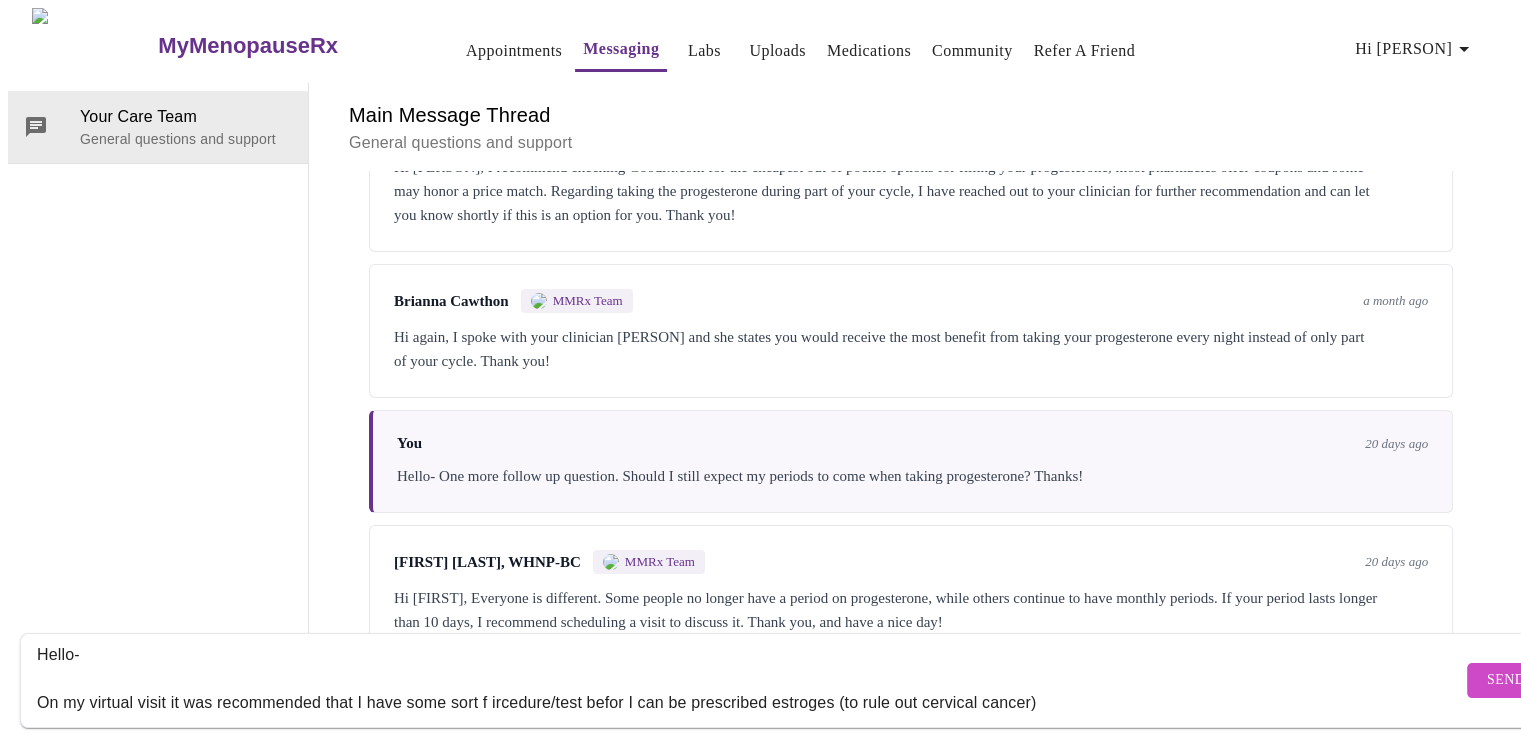 click on "Hello-
On my virtual visit it was recommended that I have some sort f ircedure/test befor I can be prescribed estroges (to rule out cervical cancer)" at bounding box center (749, 680) 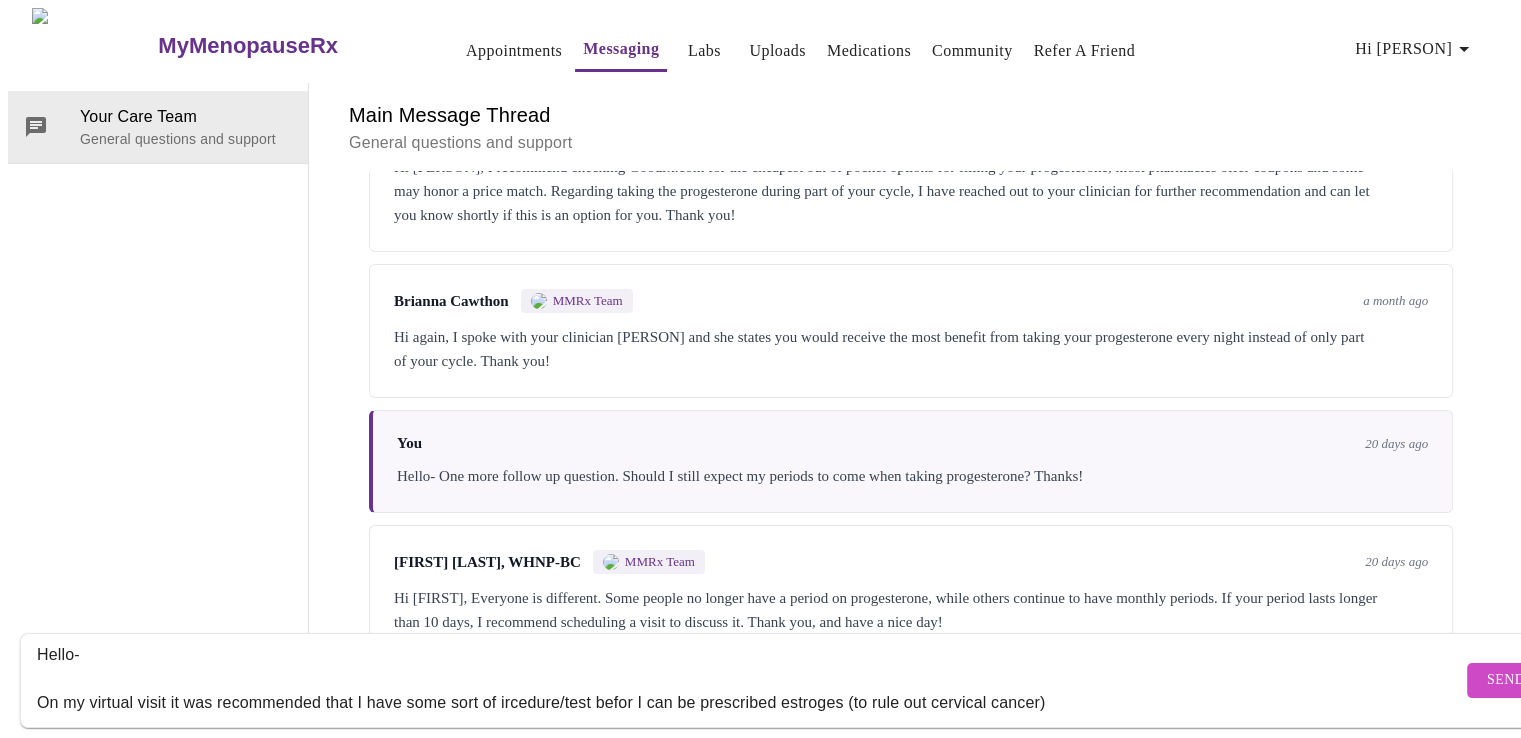 click on "Hello-
On my virtual visit it was recommended that I have some sort of ircedure/test befor I can be prescribed estroges (to rule out cervical cancer)" at bounding box center (749, 680) 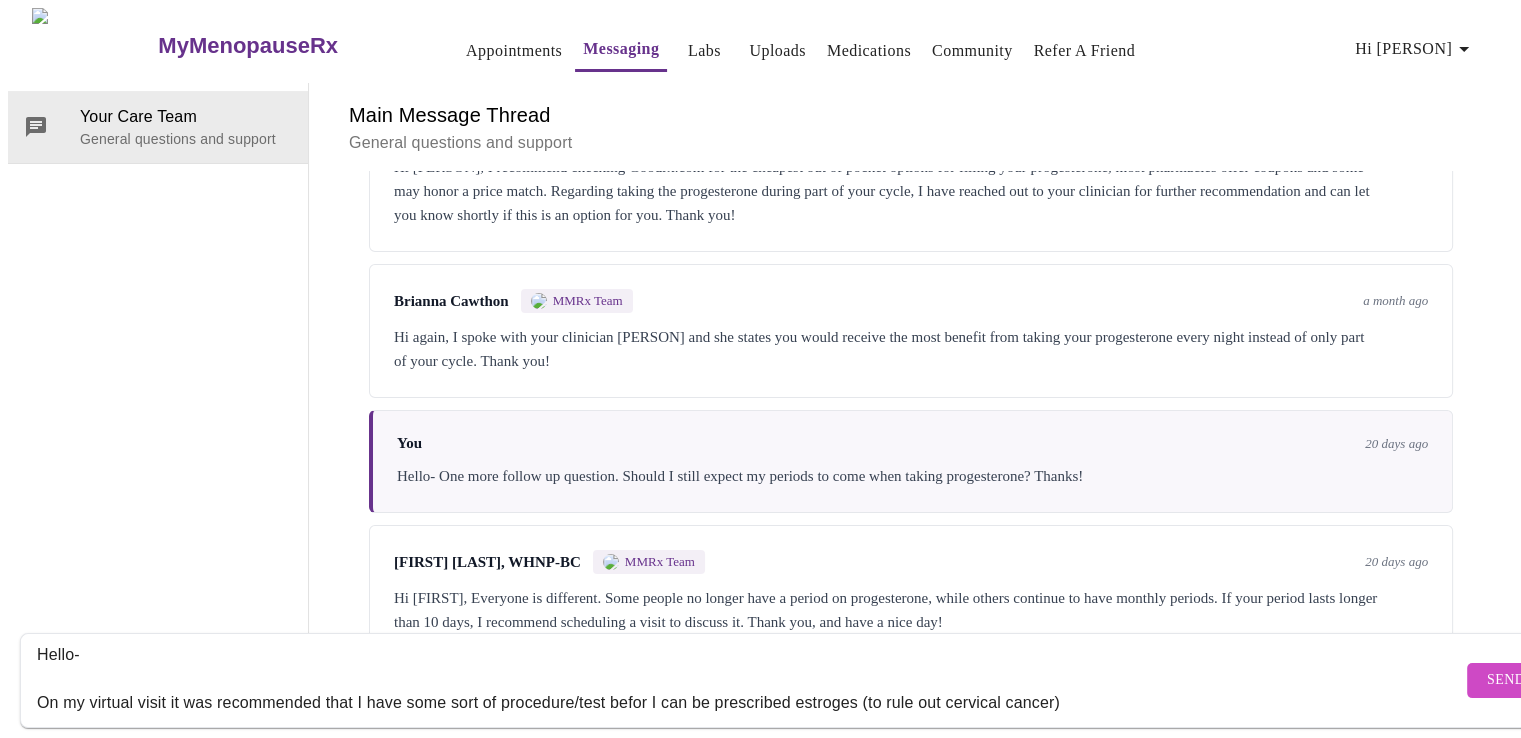 click on "Hello-
On my virtual visit it was recommended that I have some sort of procedure/test befor I can be prescribed estroges (to rule out cervical cancer)" at bounding box center [749, 680] 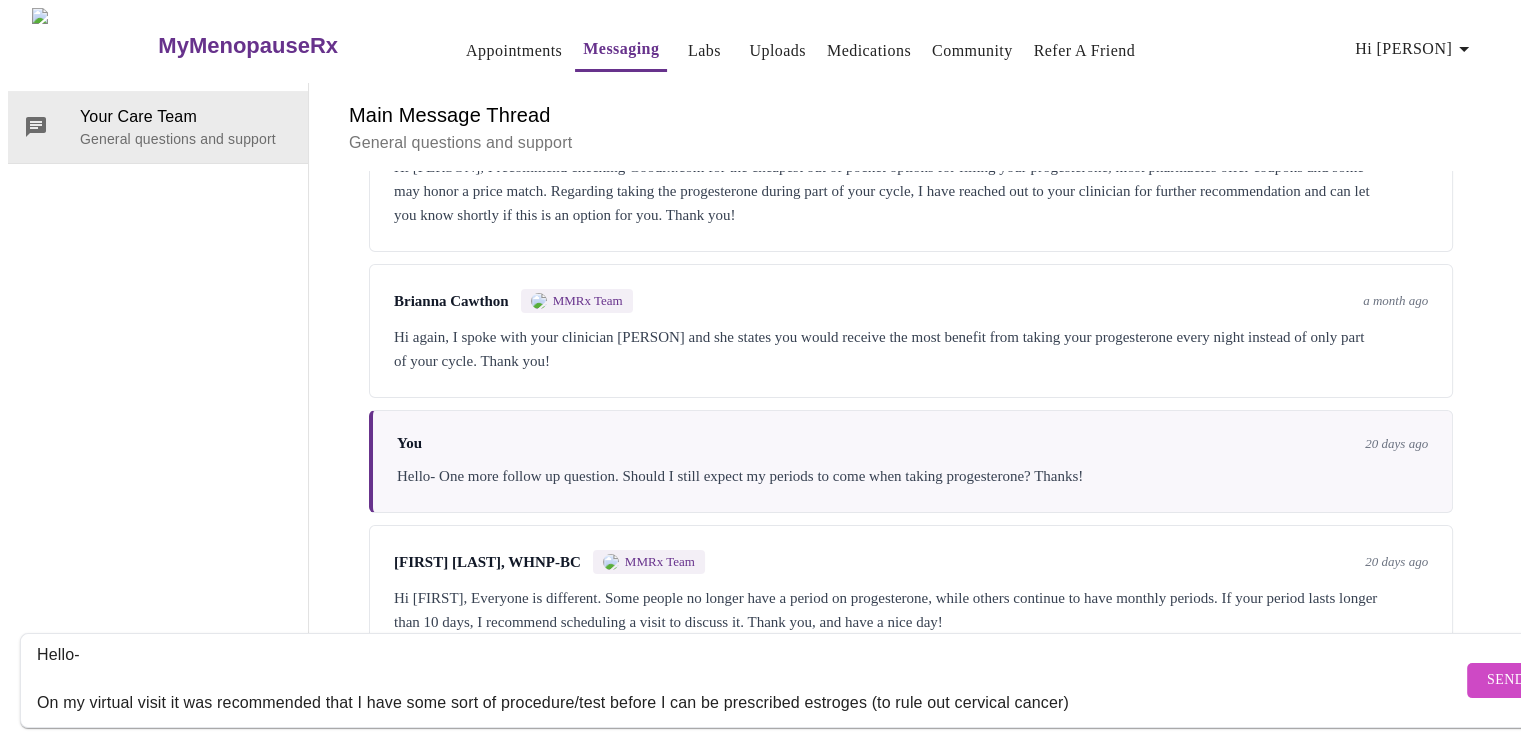 click on "Hello-
On my virtual visit it was recommended that I have some sort of procedure/test before I can be prescribed estroges (to rule out cervical cancer)" at bounding box center (749, 680) 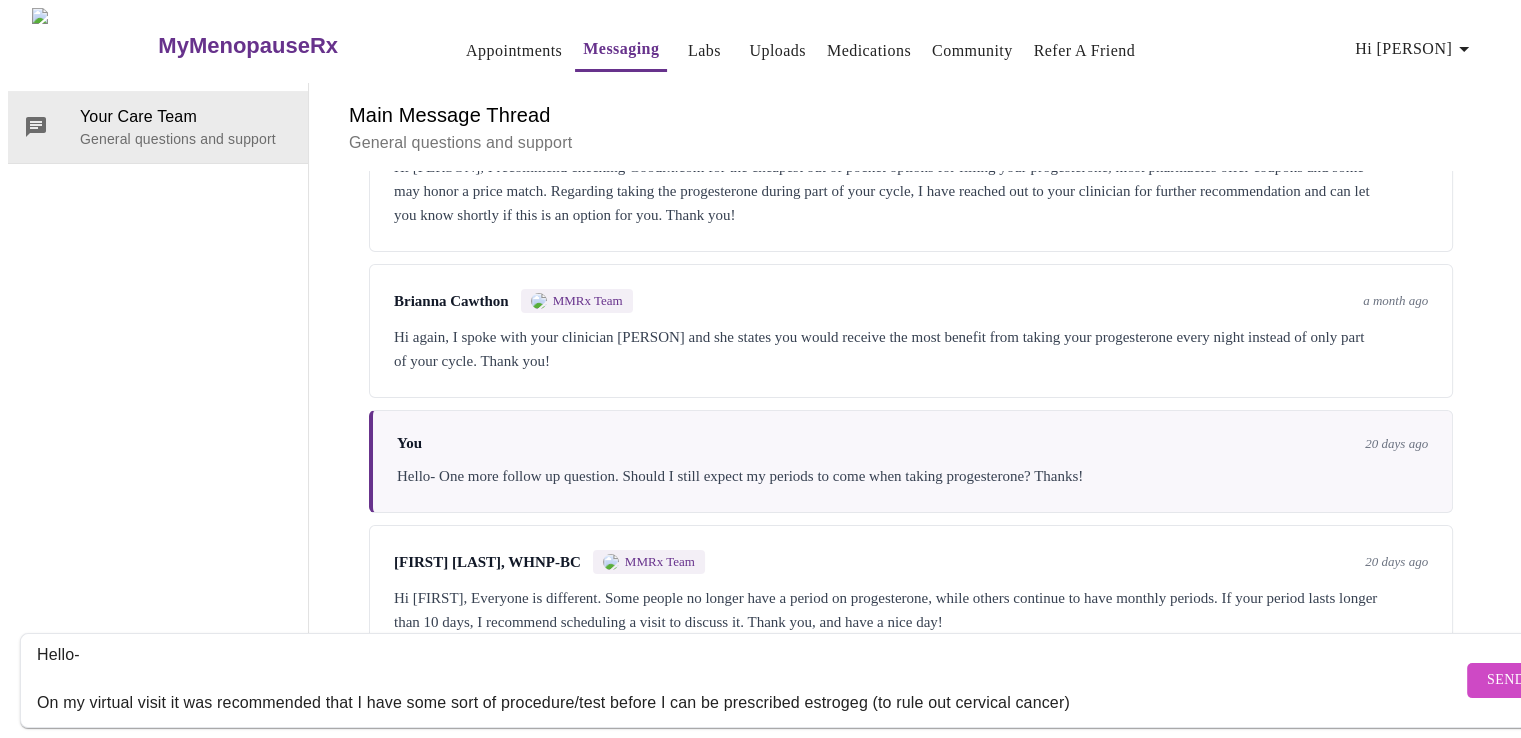 click on "Hello-
On my virtual visit it was recommended that I have some sort of procedure/test before I can be prescribed estrogeg (to rule out cervical cancer)" at bounding box center [749, 680] 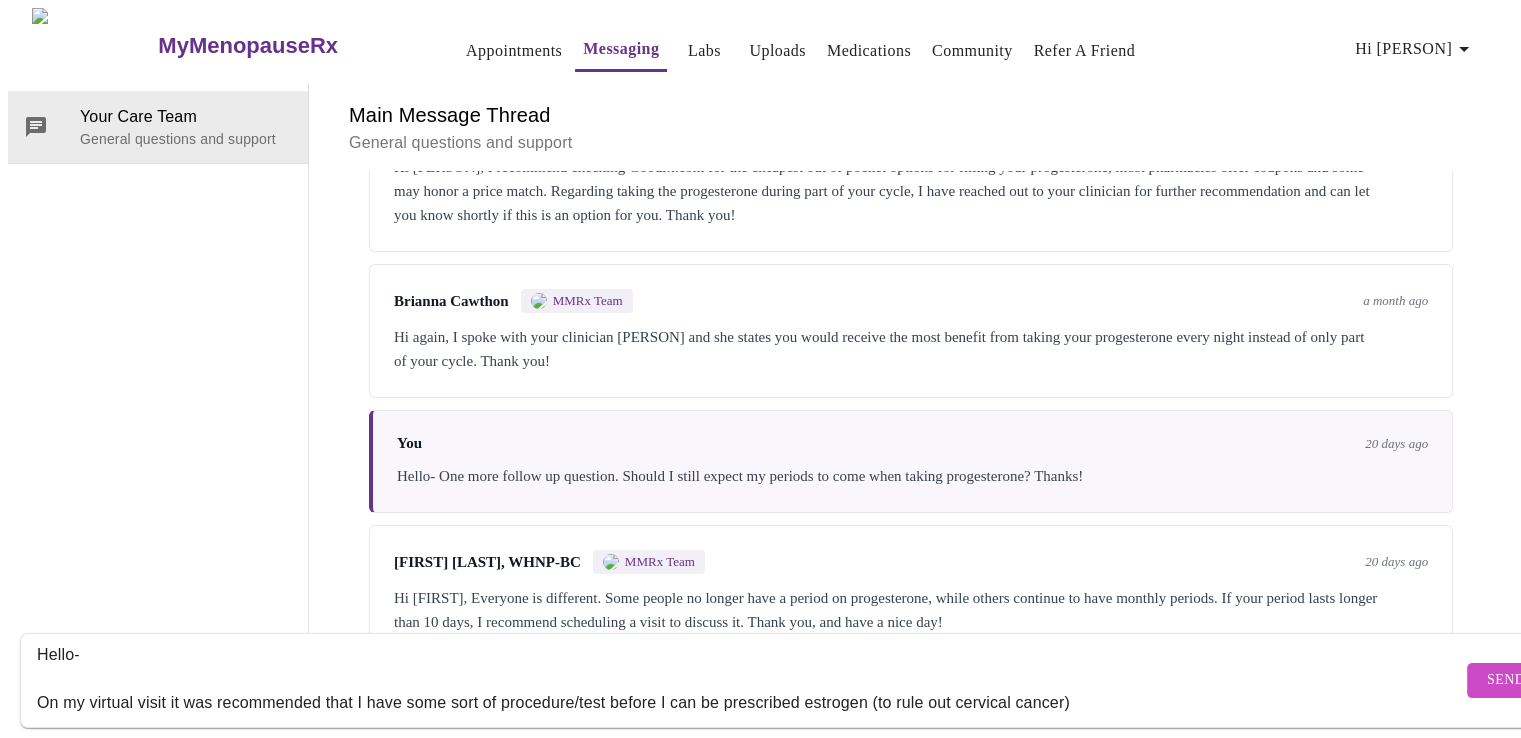click on "Hello-
On my virtual visit it was recommended that I have some sort of procedure/test before I can be prescribed estrogen (to rule out cervical cancer)" at bounding box center [749, 680] 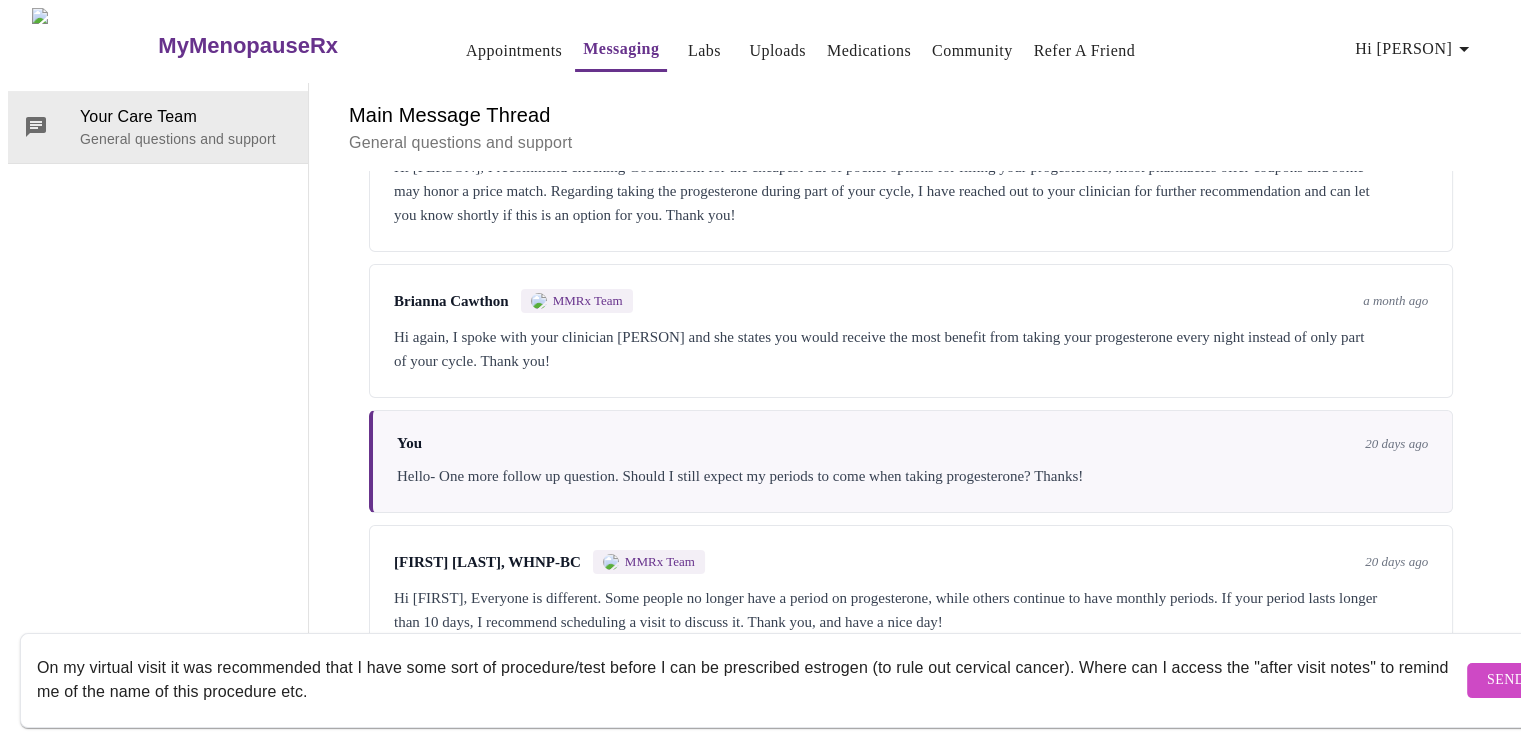 scroll, scrollTop: 85, scrollLeft: 0, axis: vertical 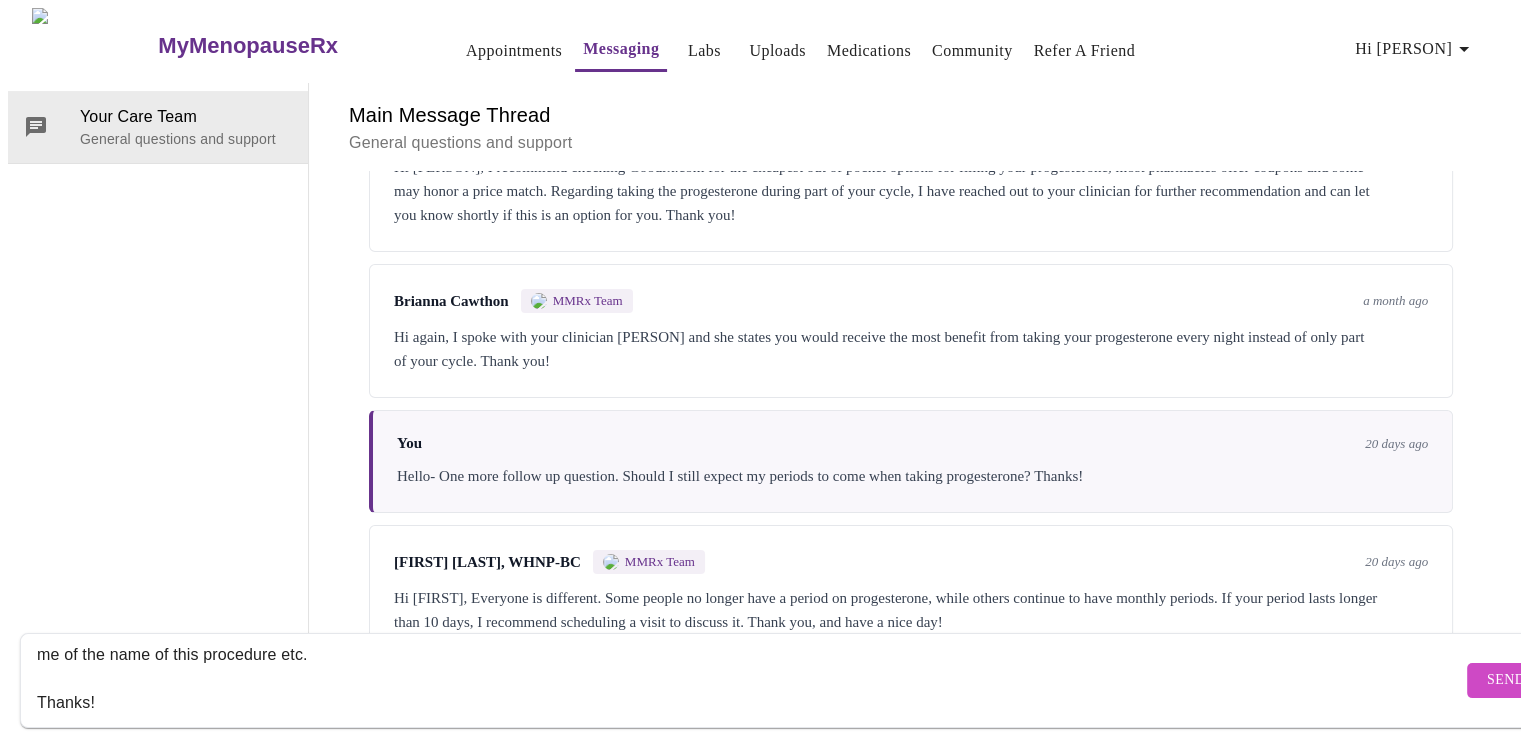 type on "Hello-
On my virtual visit it was recommended that I have some sort of procedure/test before I can be prescribed estrogen (to rule out cervical cancer). Where can I access the "after visit notes" to remind me of the name of this procedure etc.
Thanks!" 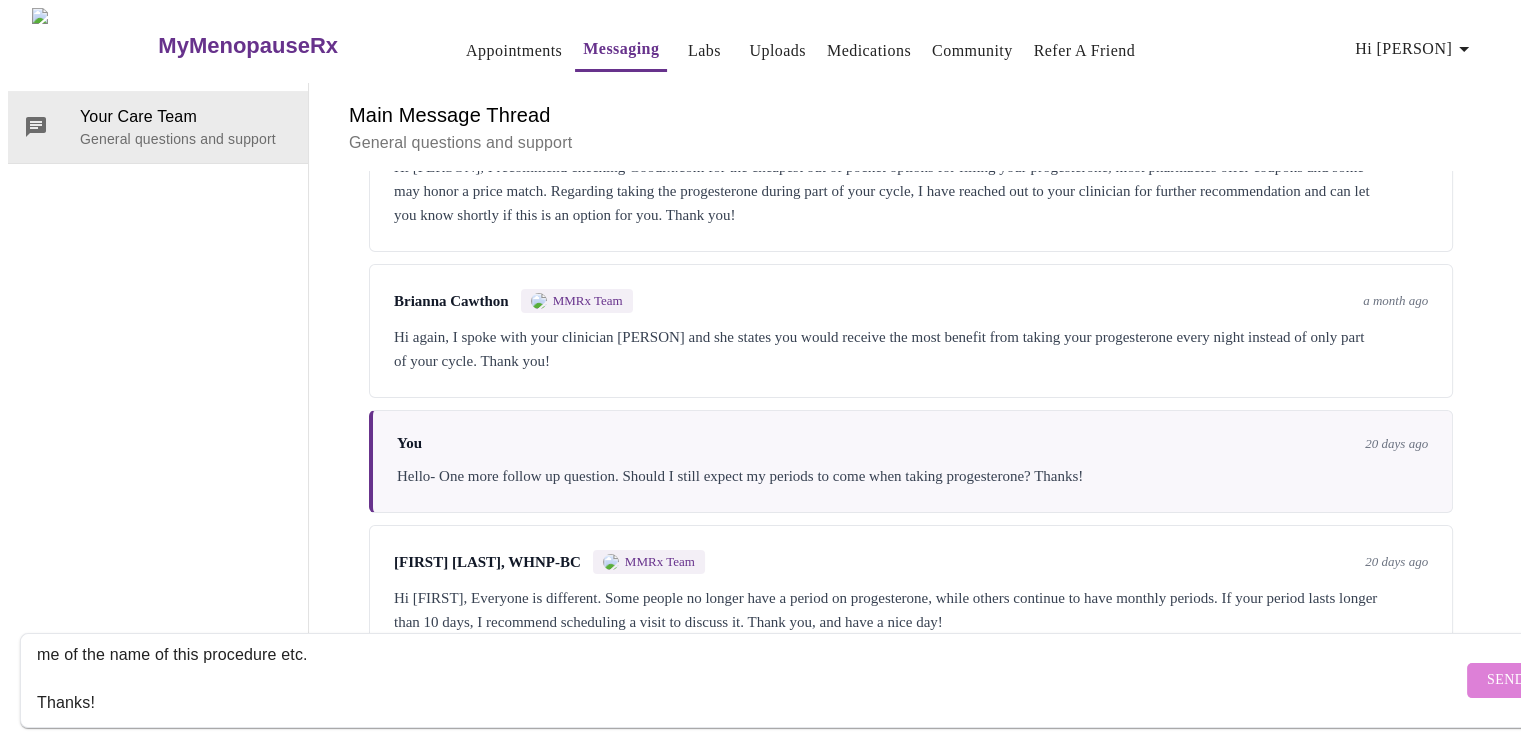 click on "Send" at bounding box center (1506, 680) 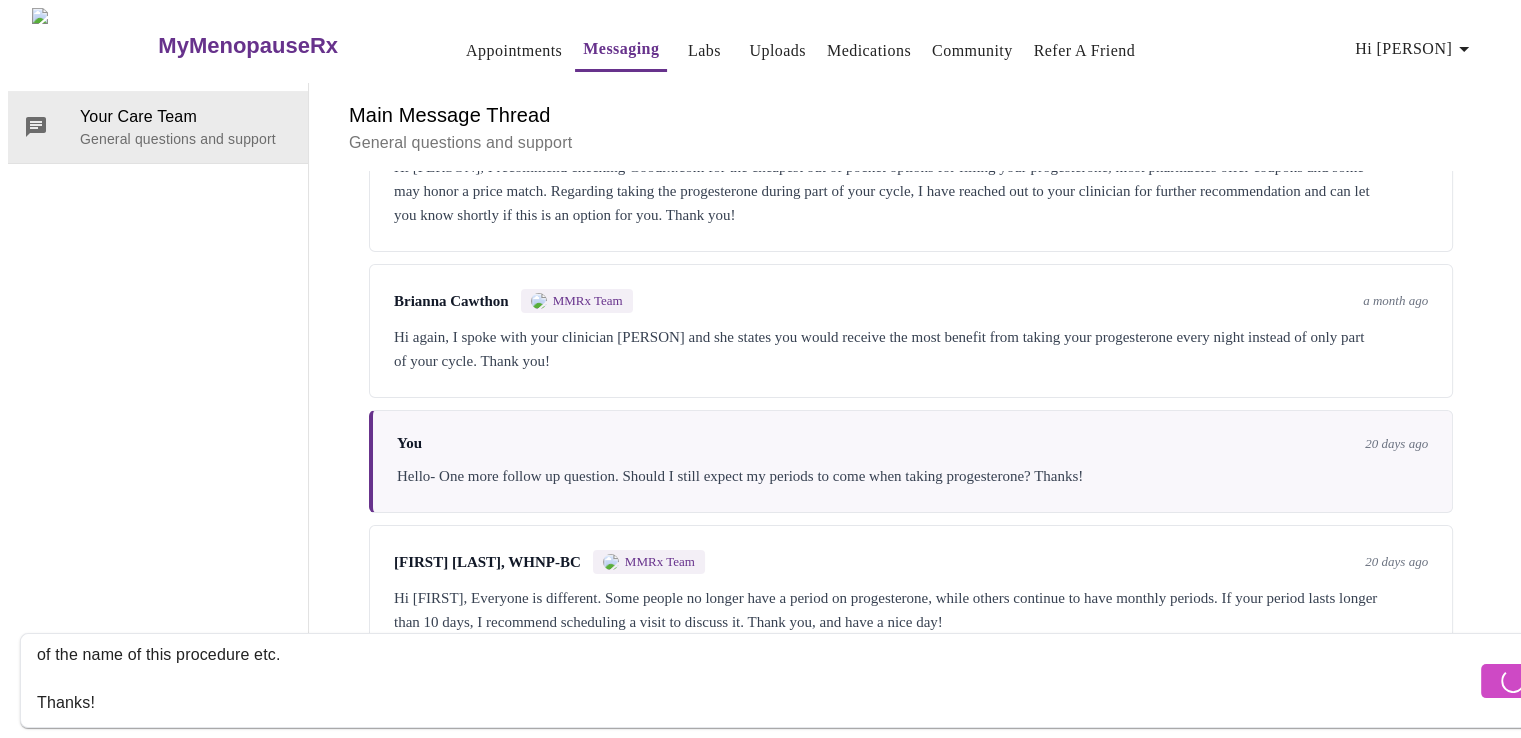 click on "Hello-
On my virtual visit it was recommended that I have some sort of procedure/test before I can be prescribed estrogen (to rule out cervical cancer). Where can I access the "after visit notes" to remind me of the name of this procedure etc.
Thanks!" at bounding box center [789, 680] 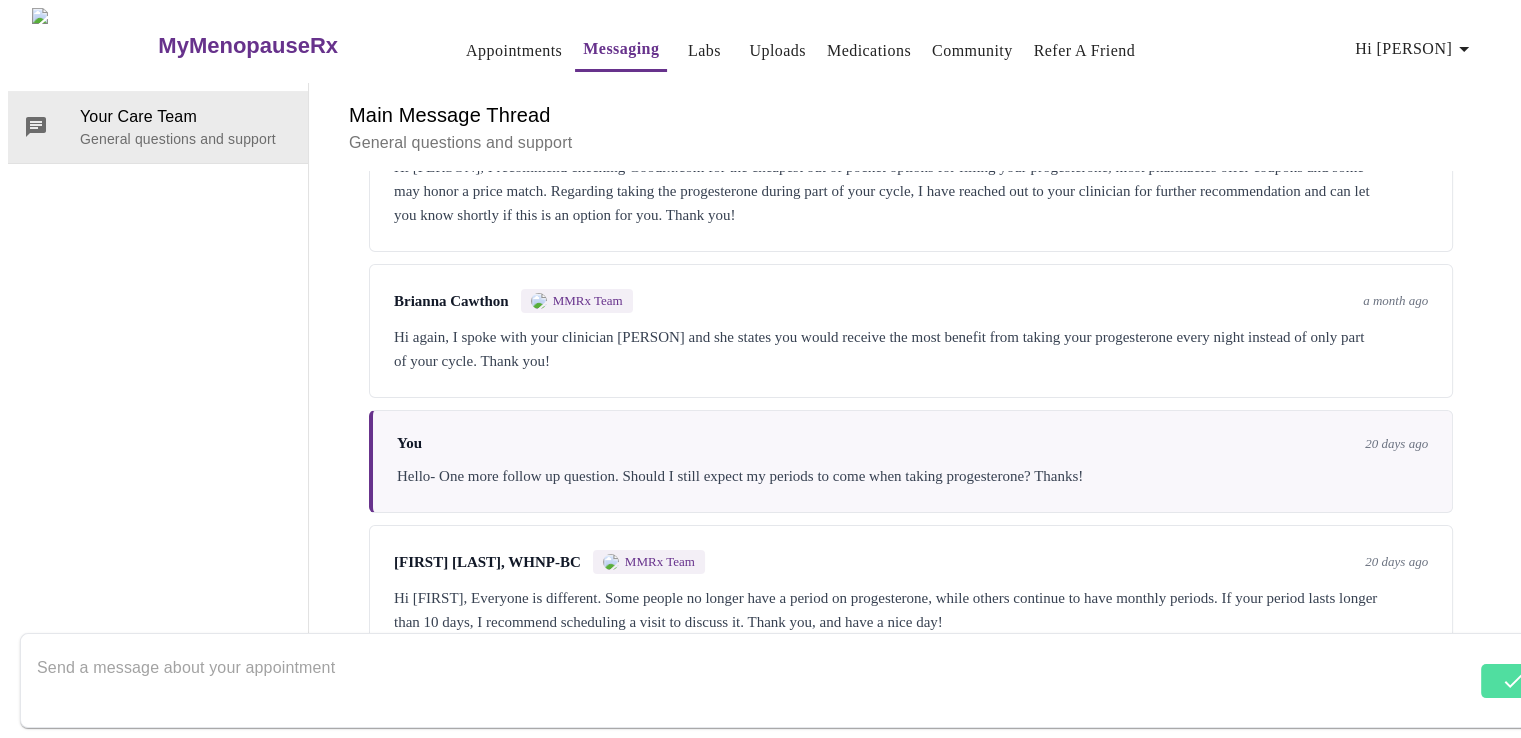 scroll, scrollTop: 0, scrollLeft: 0, axis: both 